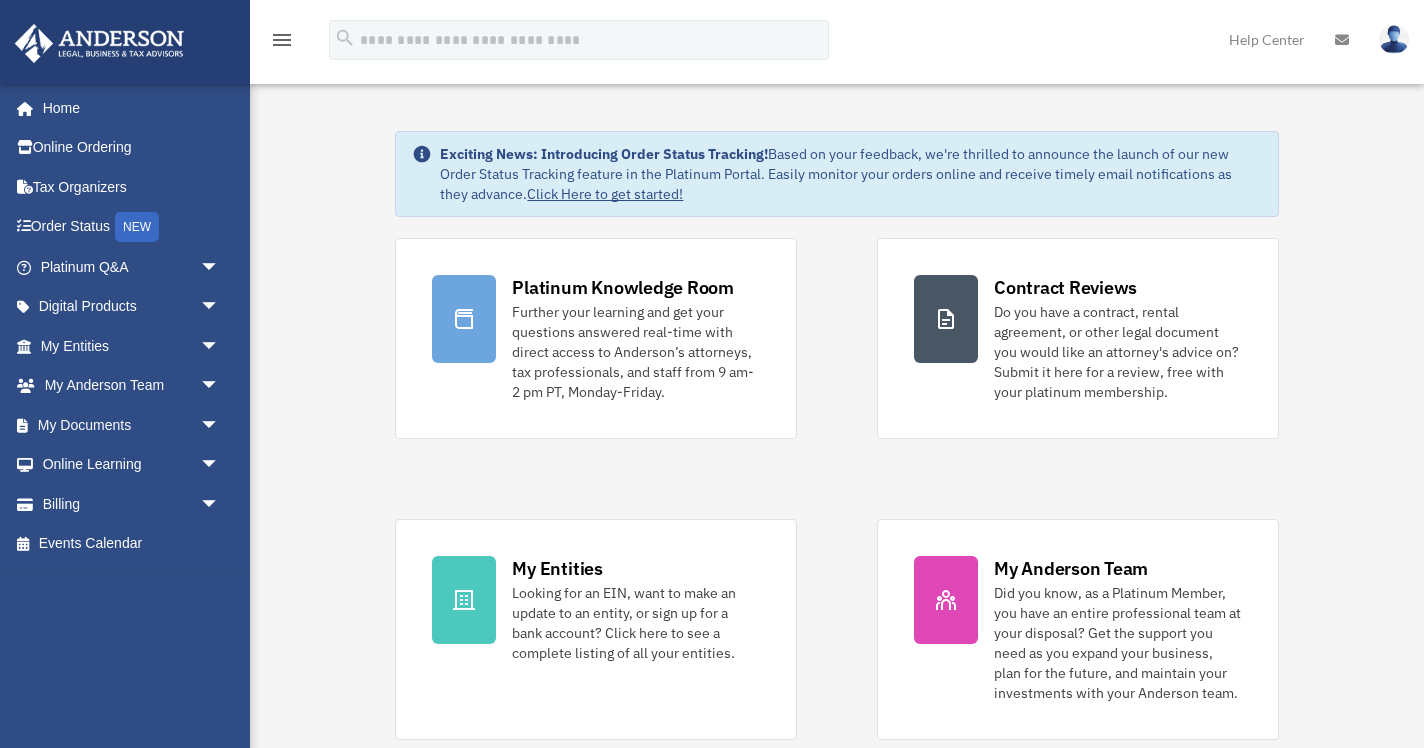 scroll, scrollTop: 0, scrollLeft: 0, axis: both 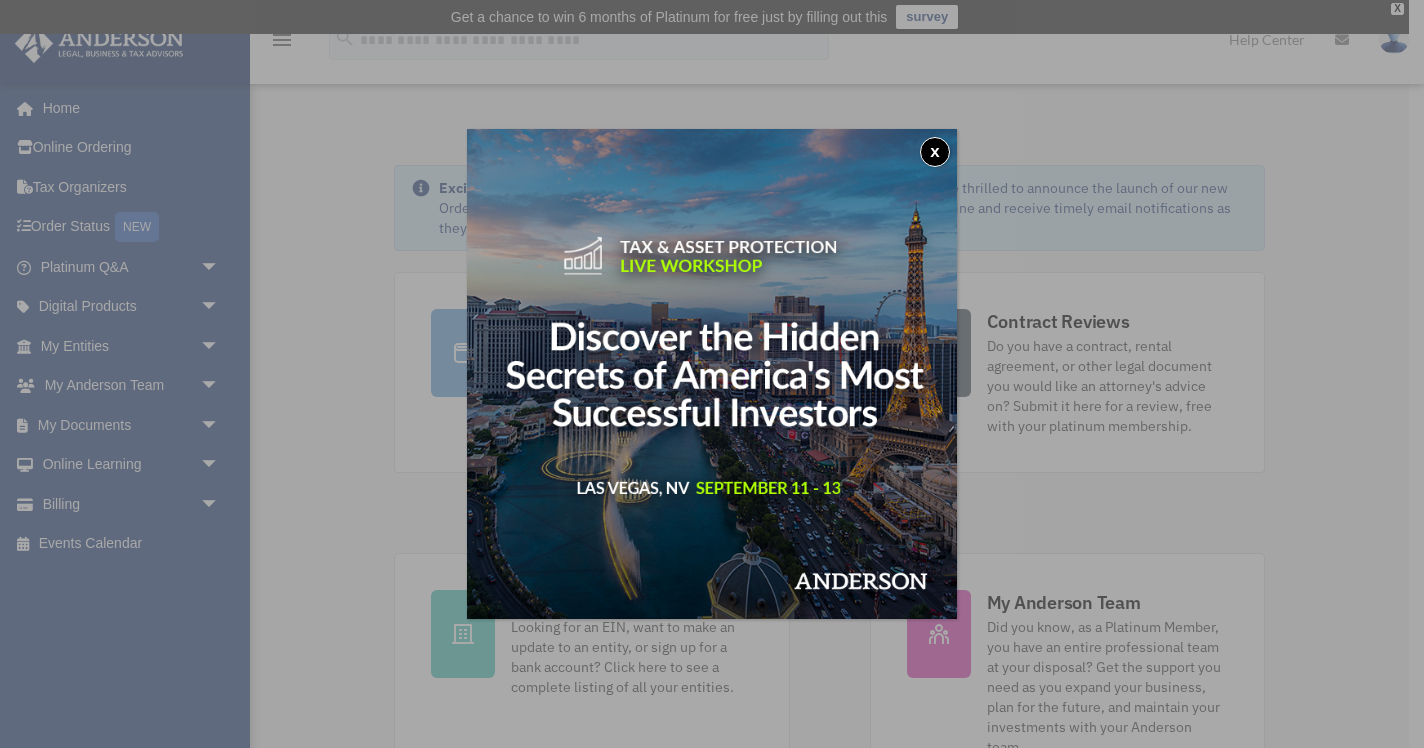 click on "x" at bounding box center [935, 152] 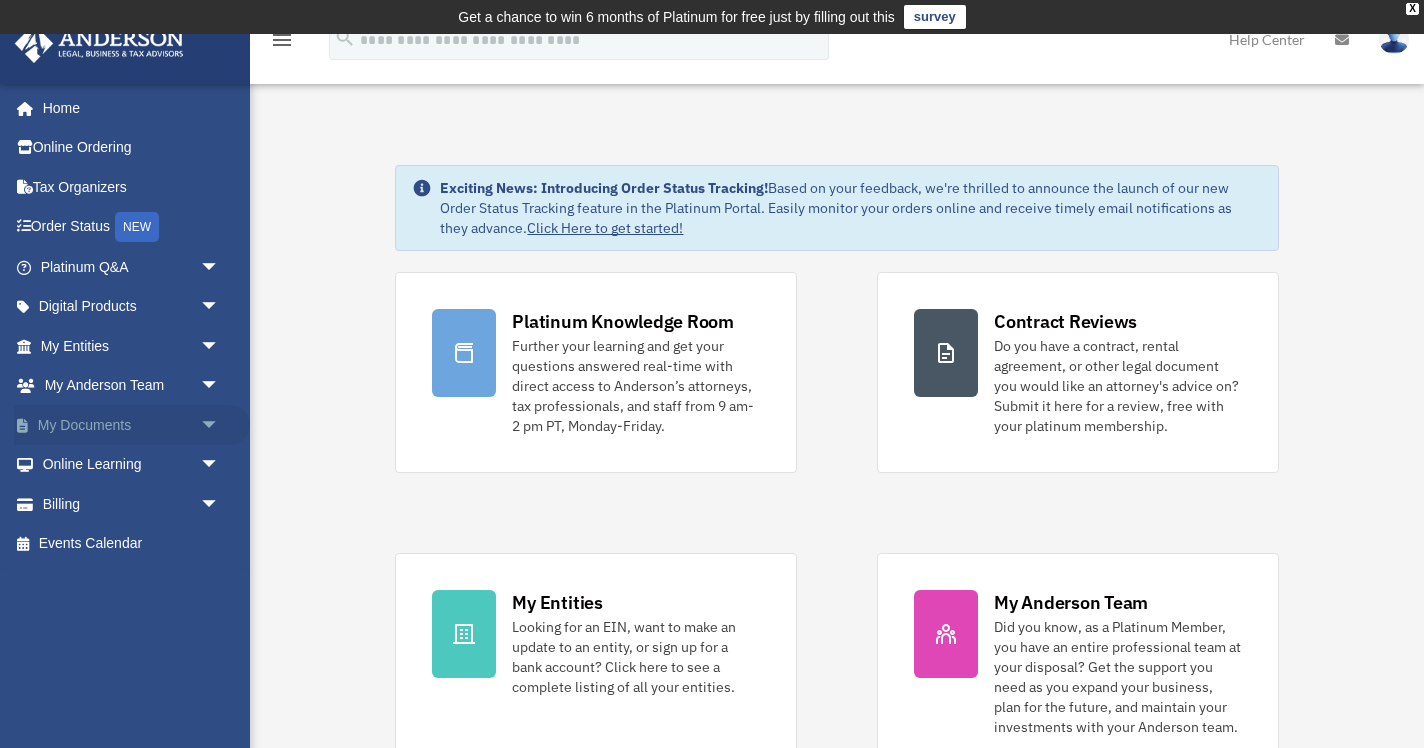 click on "My Documents arrow_drop_down" at bounding box center (132, 425) 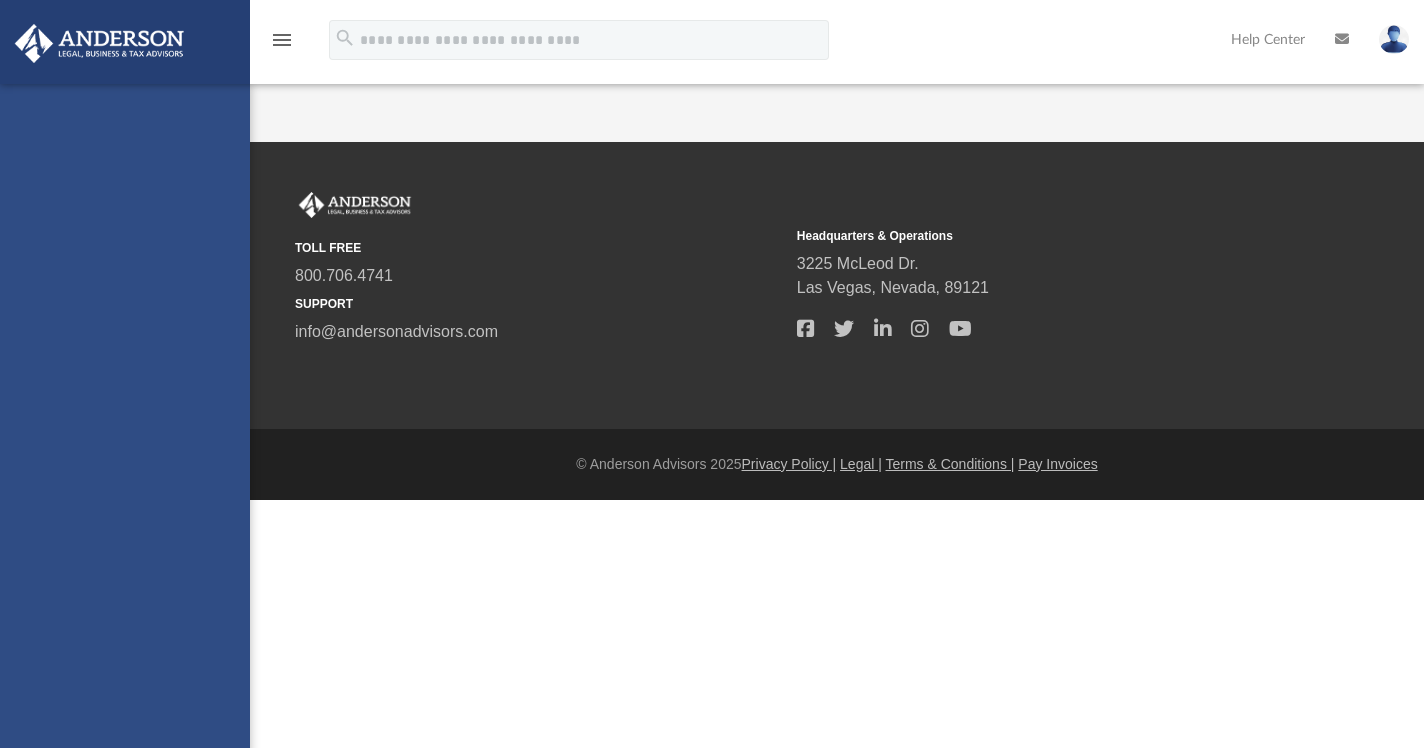 scroll, scrollTop: 0, scrollLeft: 0, axis: both 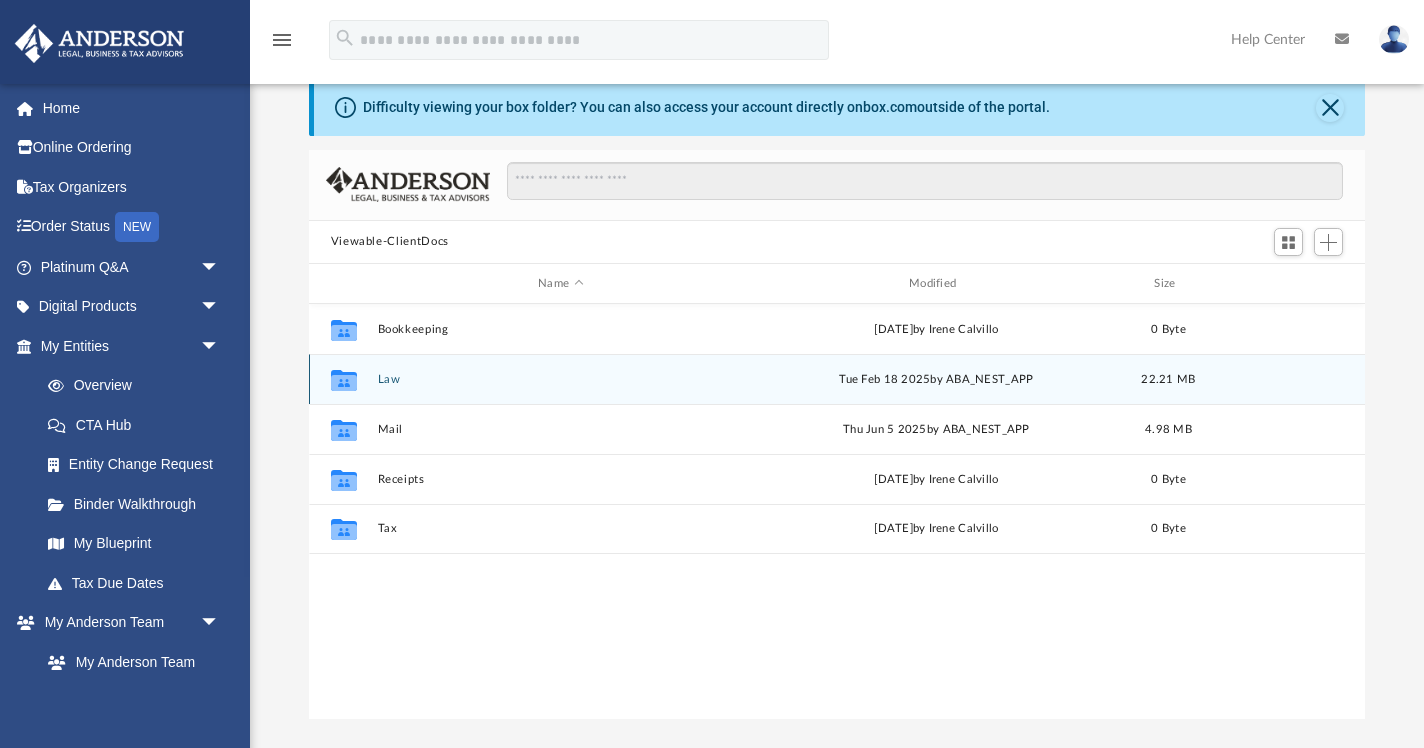 click on "Law" at bounding box center (560, 379) 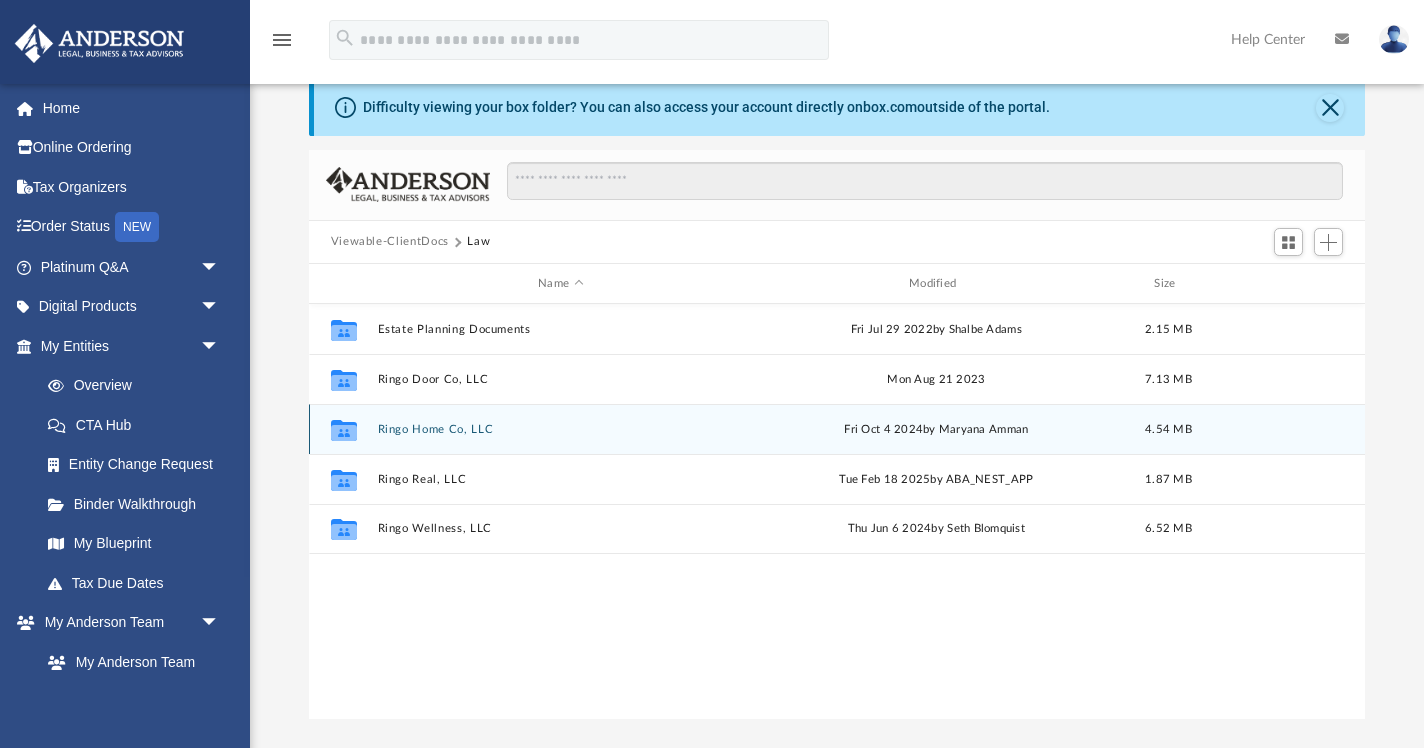 click on "Ringo Home Co, LLC" at bounding box center (560, 429) 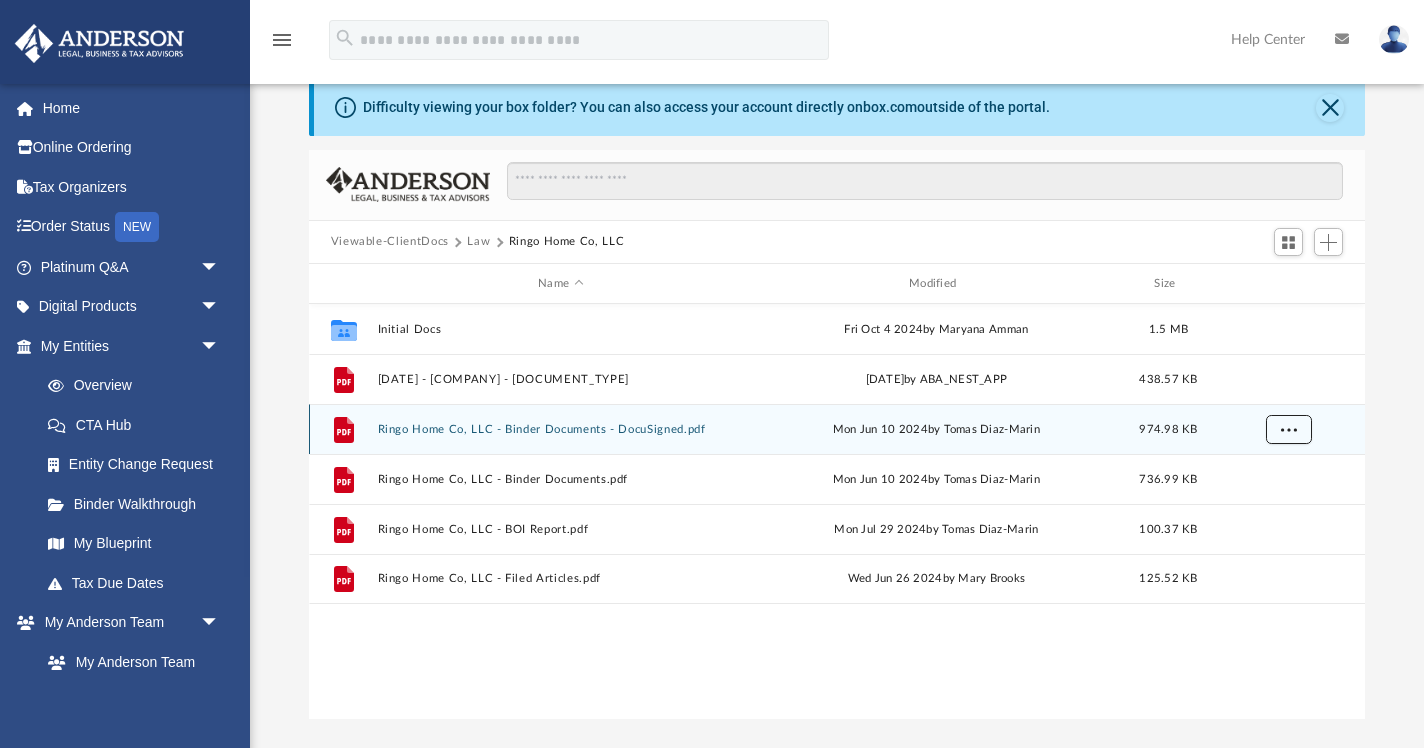 click at bounding box center [1288, 429] 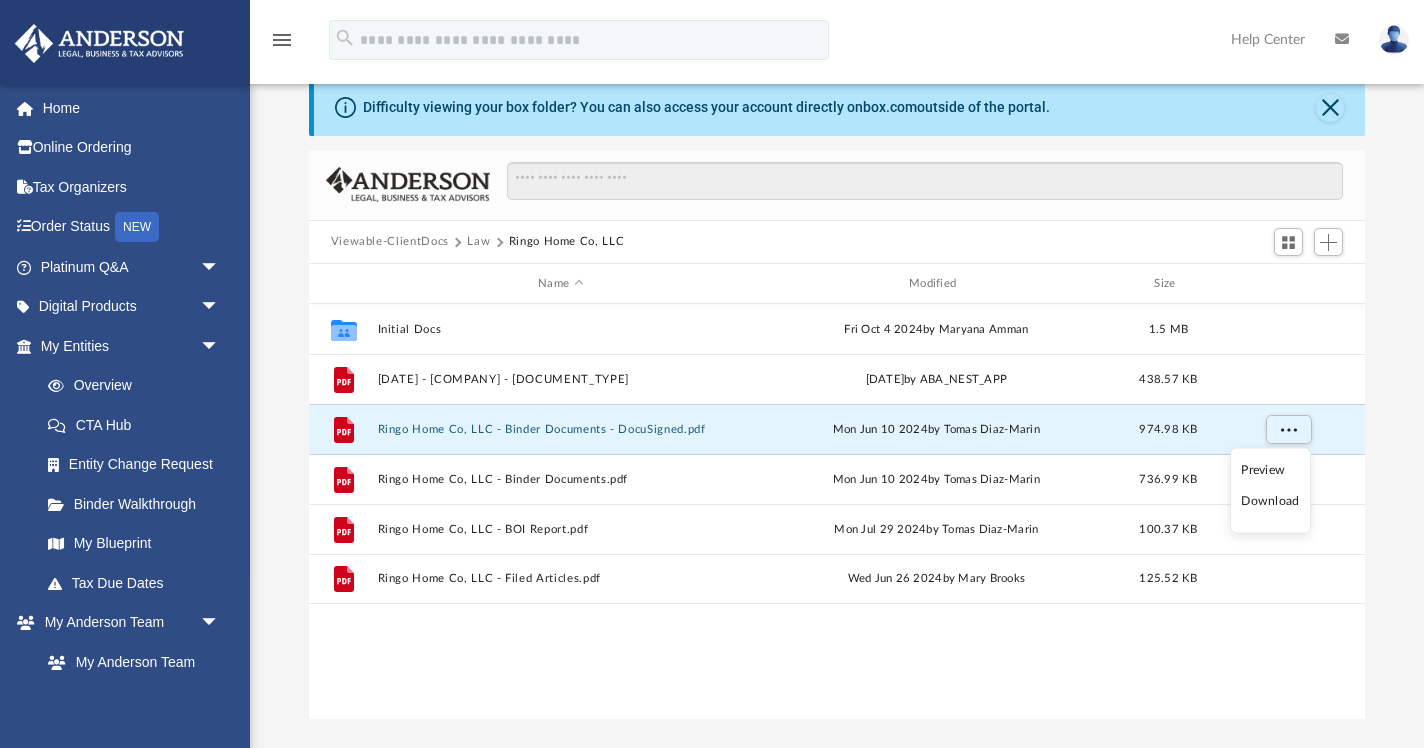 click on "Download" at bounding box center (1270, 501) 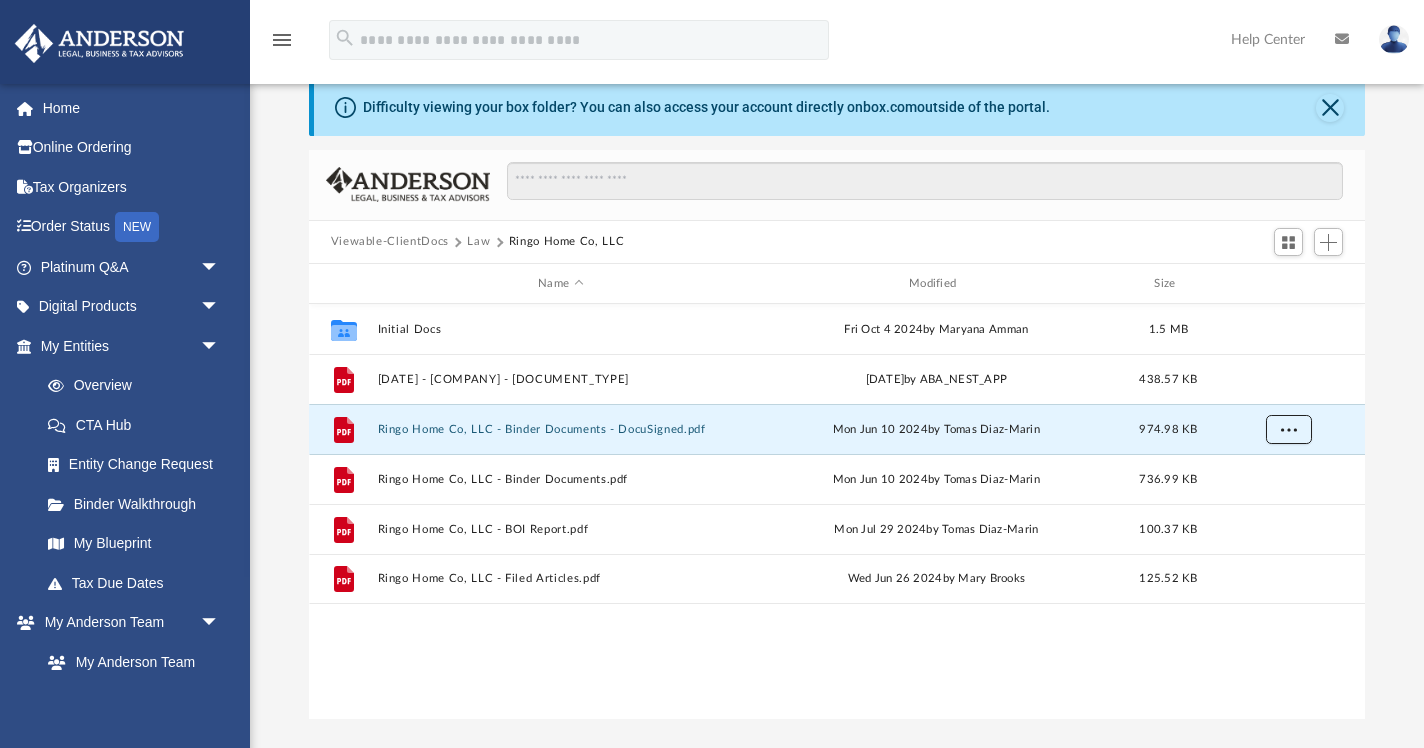type 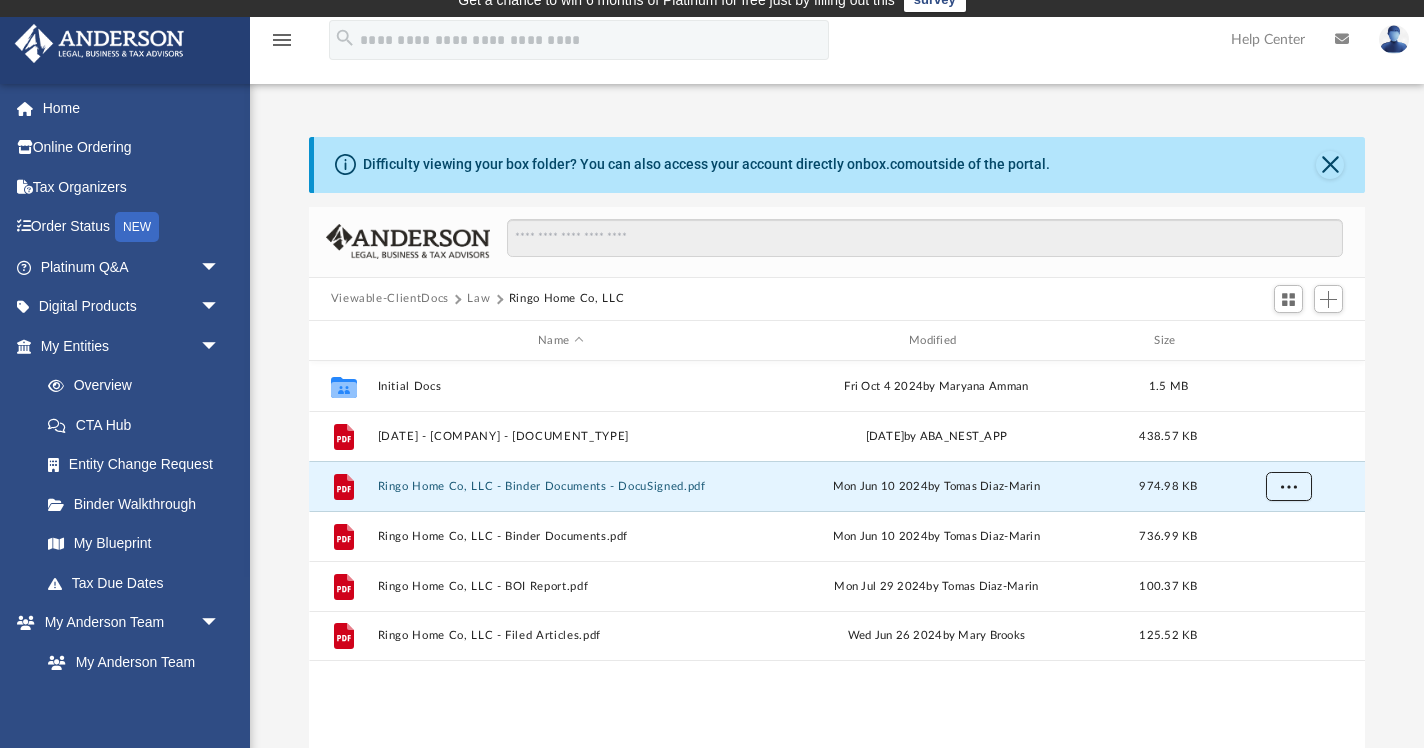 scroll, scrollTop: 0, scrollLeft: 0, axis: both 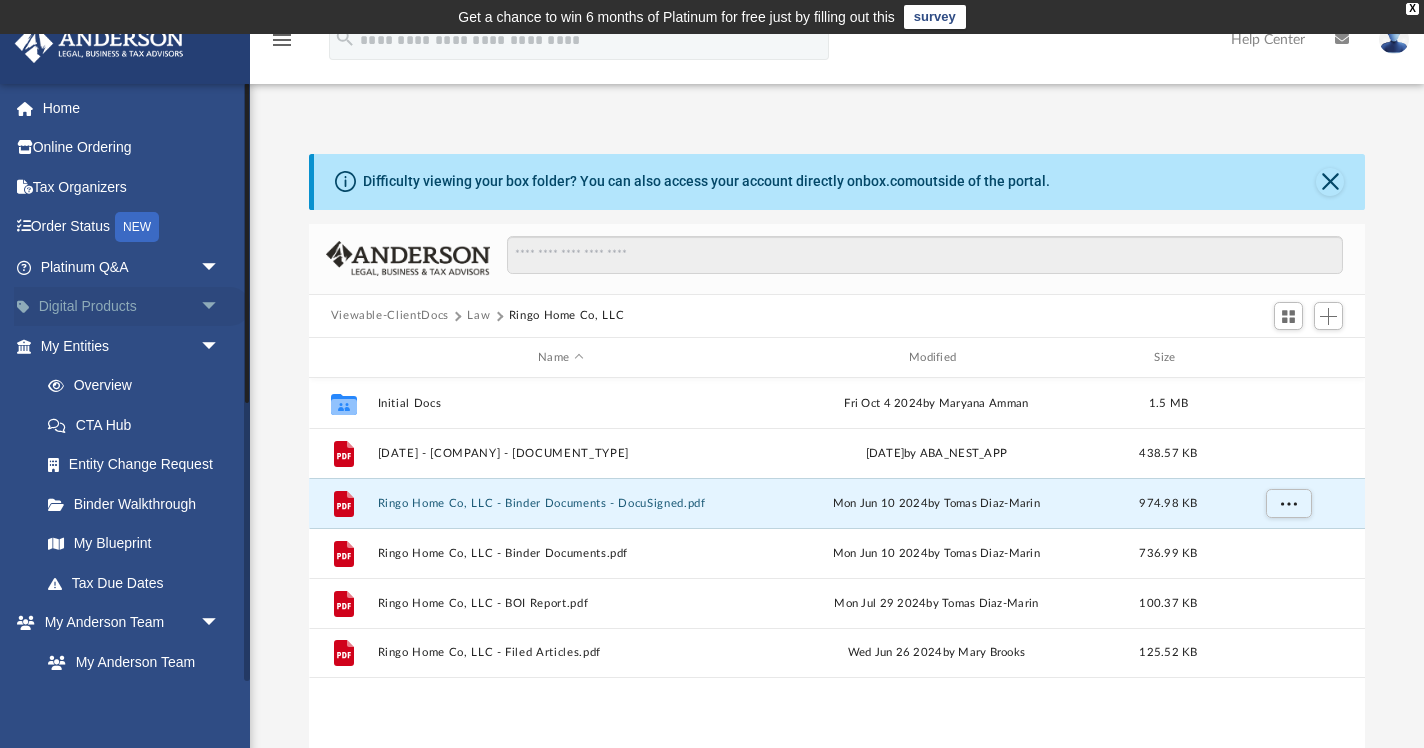 click on "arrow_drop_down" at bounding box center (220, 307) 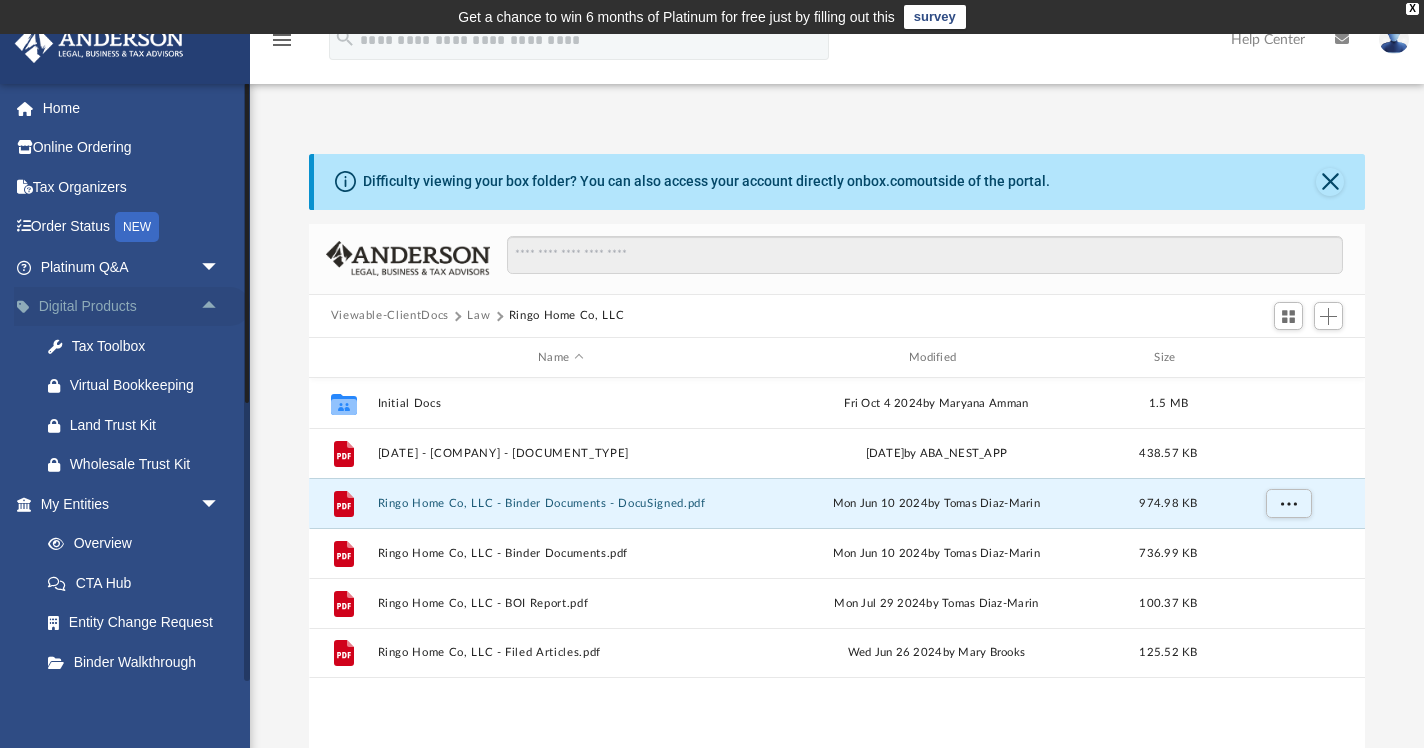click on "arrow_drop_up" at bounding box center [220, 307] 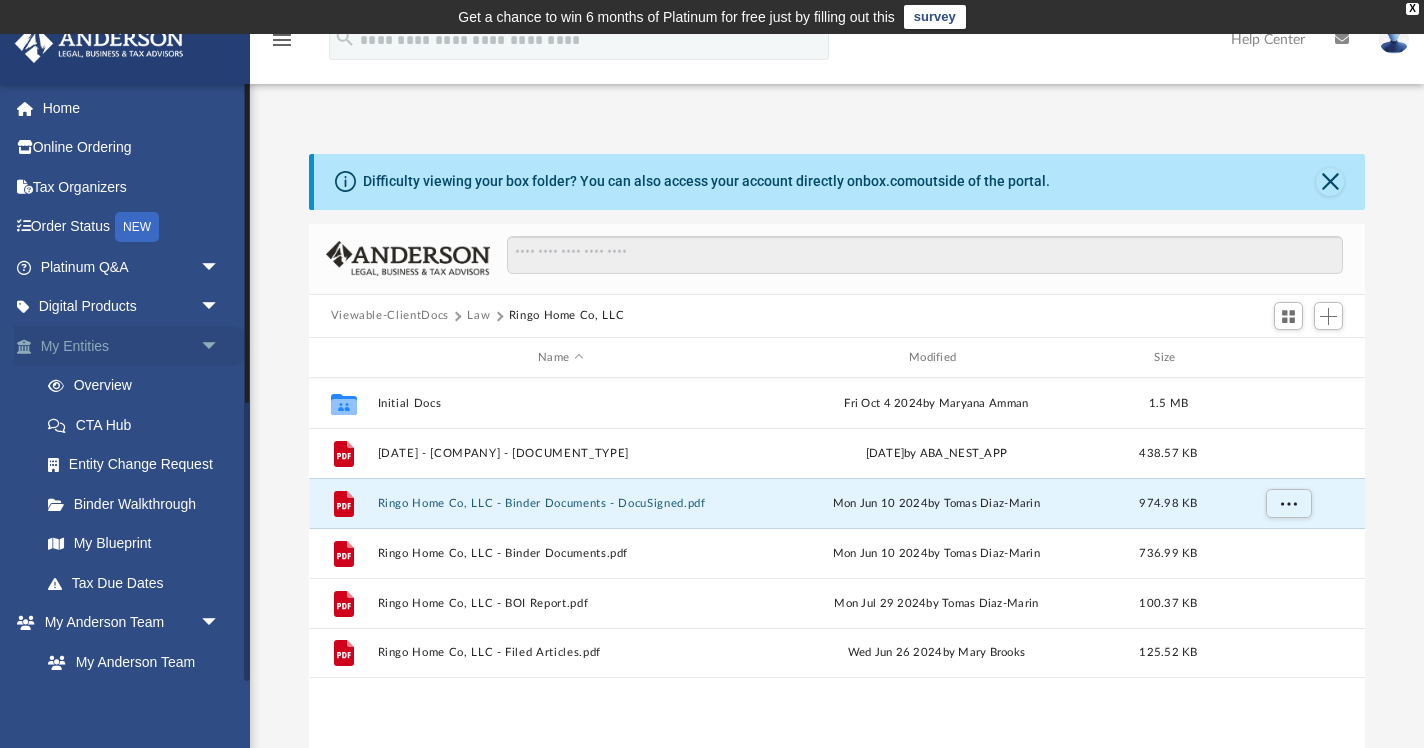 click on "arrow_drop_down" at bounding box center (220, 346) 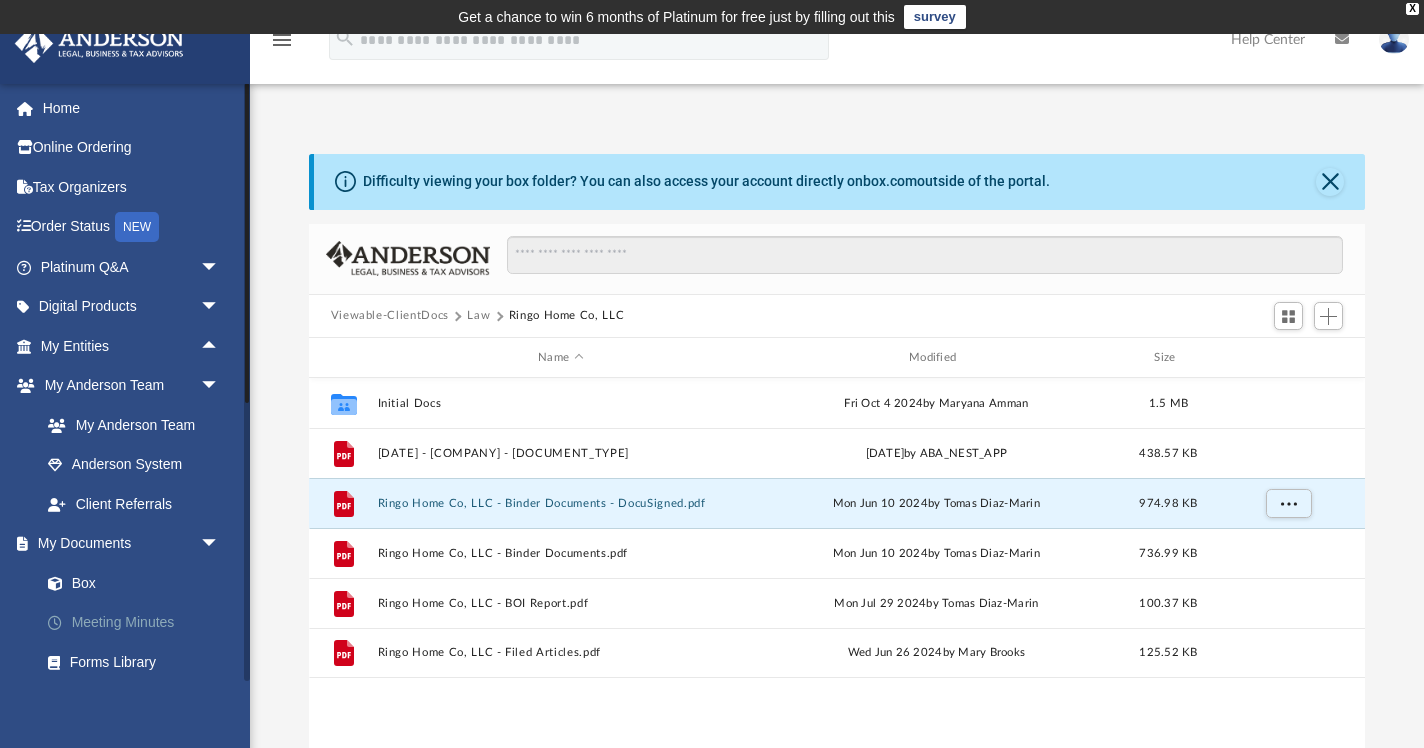click on "Meeting Minutes" at bounding box center (139, 623) 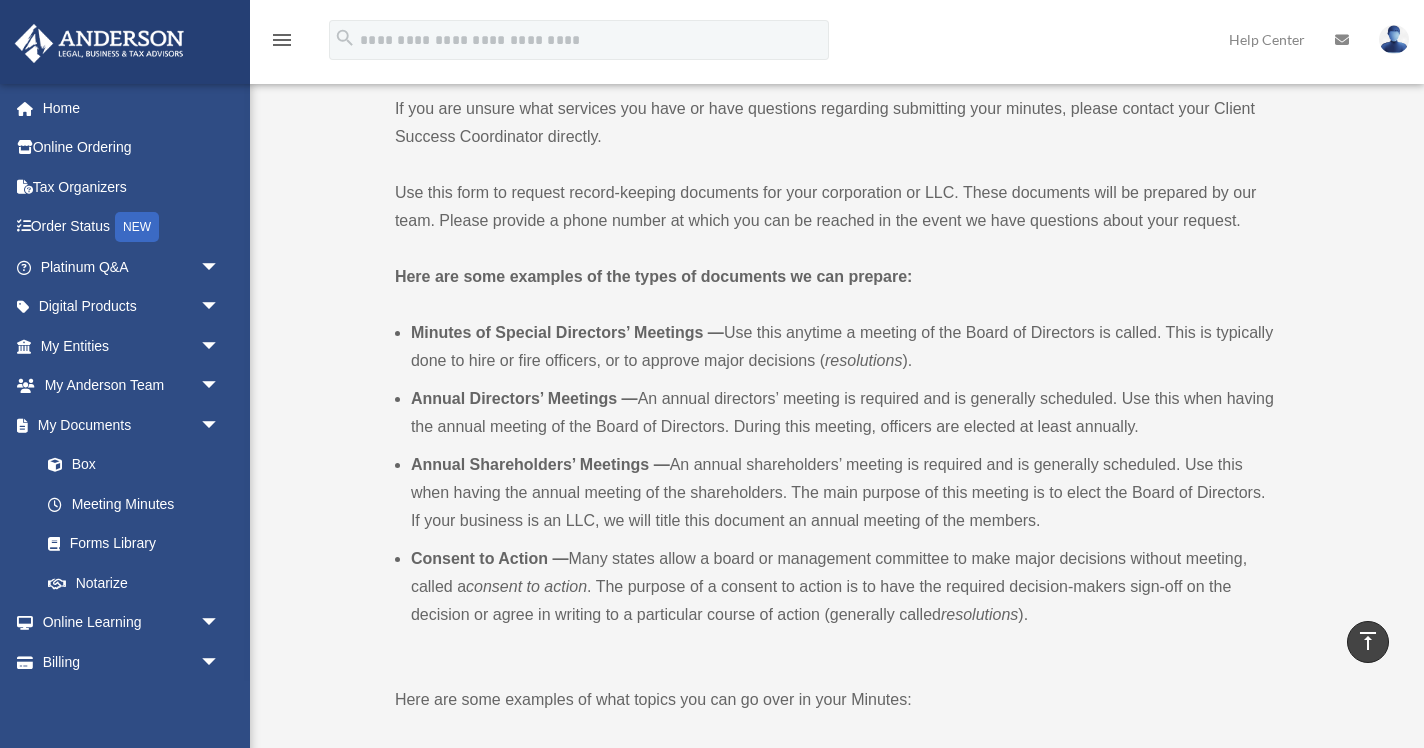 scroll, scrollTop: 0, scrollLeft: 0, axis: both 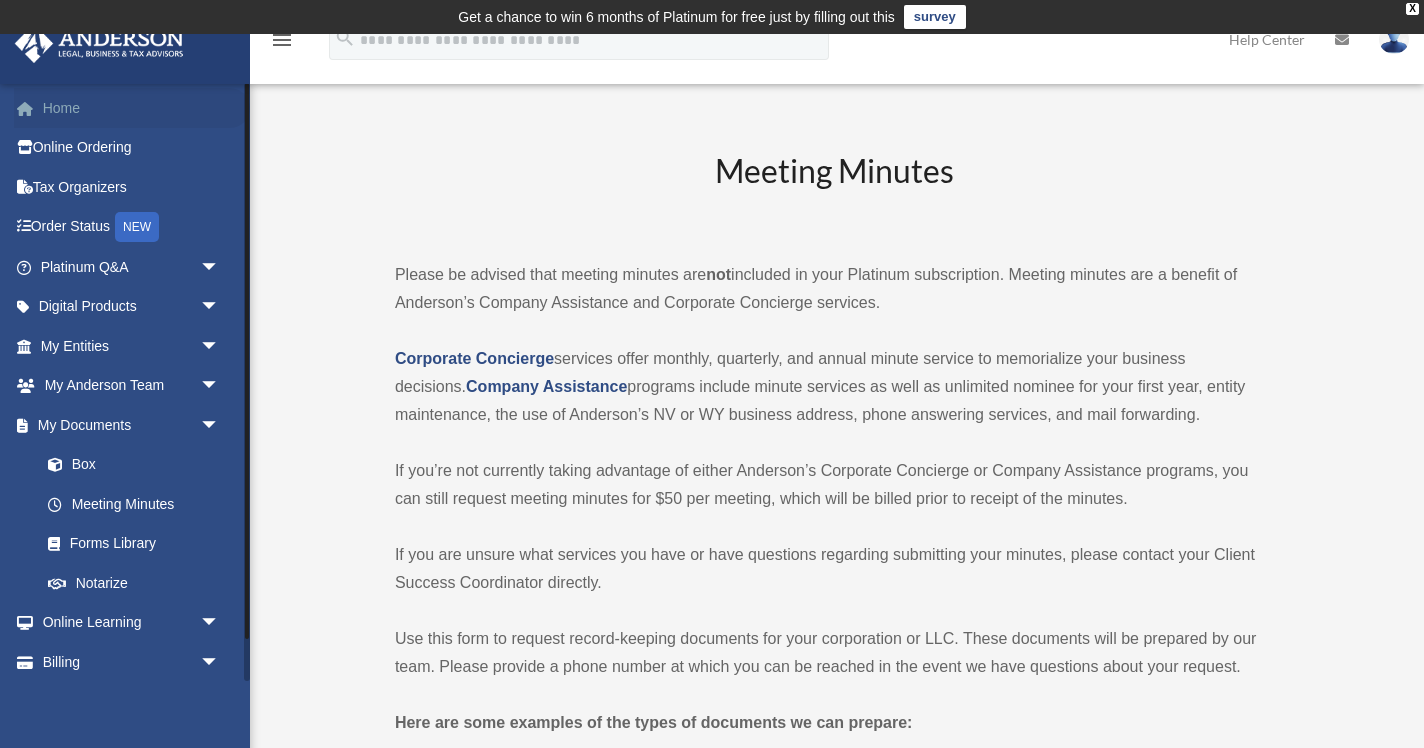 click on "Home" at bounding box center (132, 108) 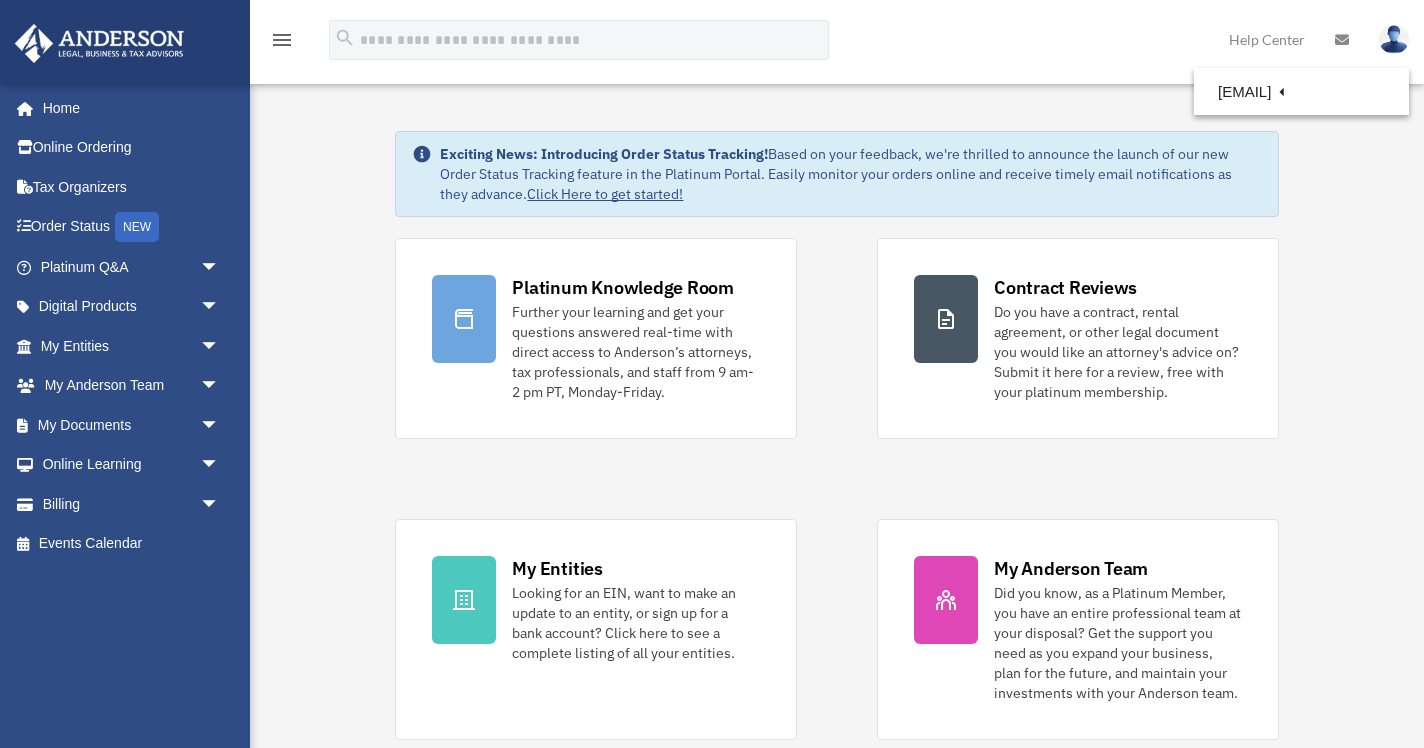scroll, scrollTop: 0, scrollLeft: 0, axis: both 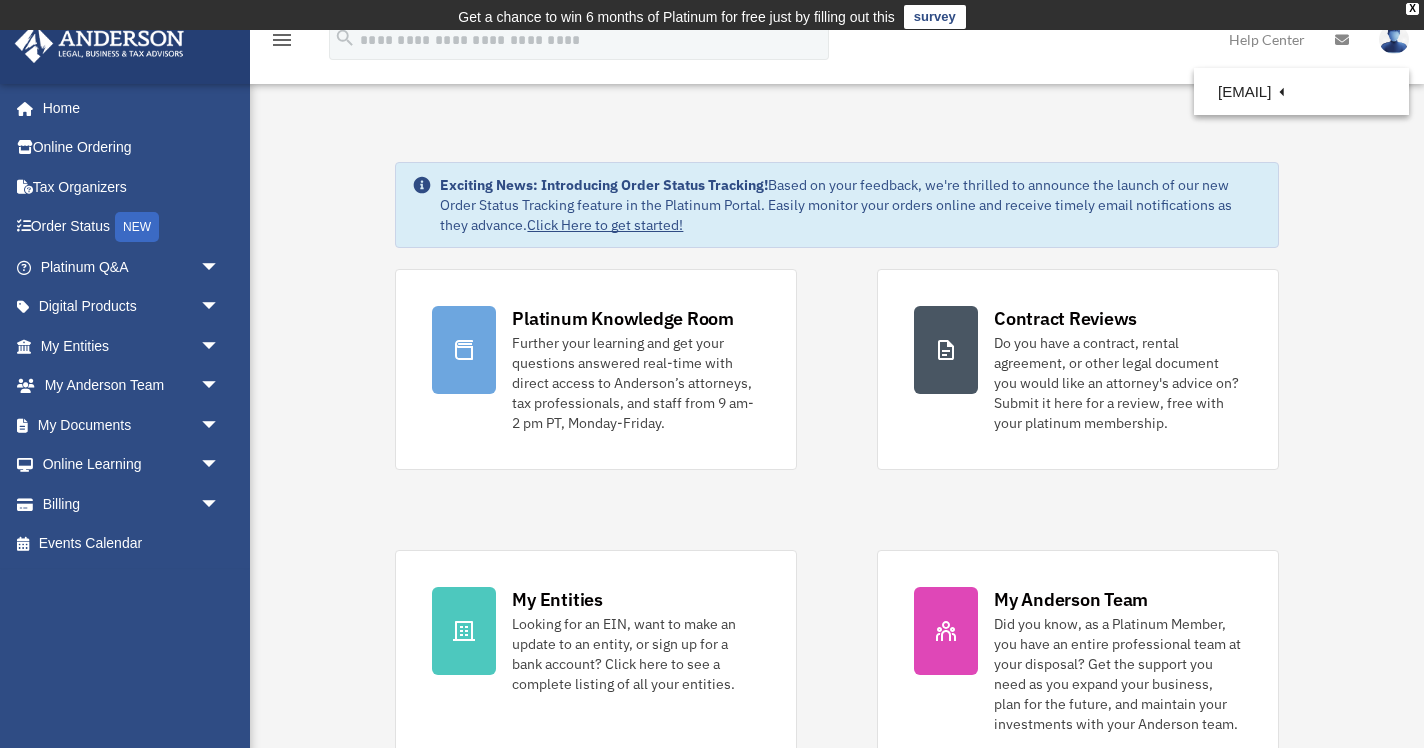 click at bounding box center (1394, 39) 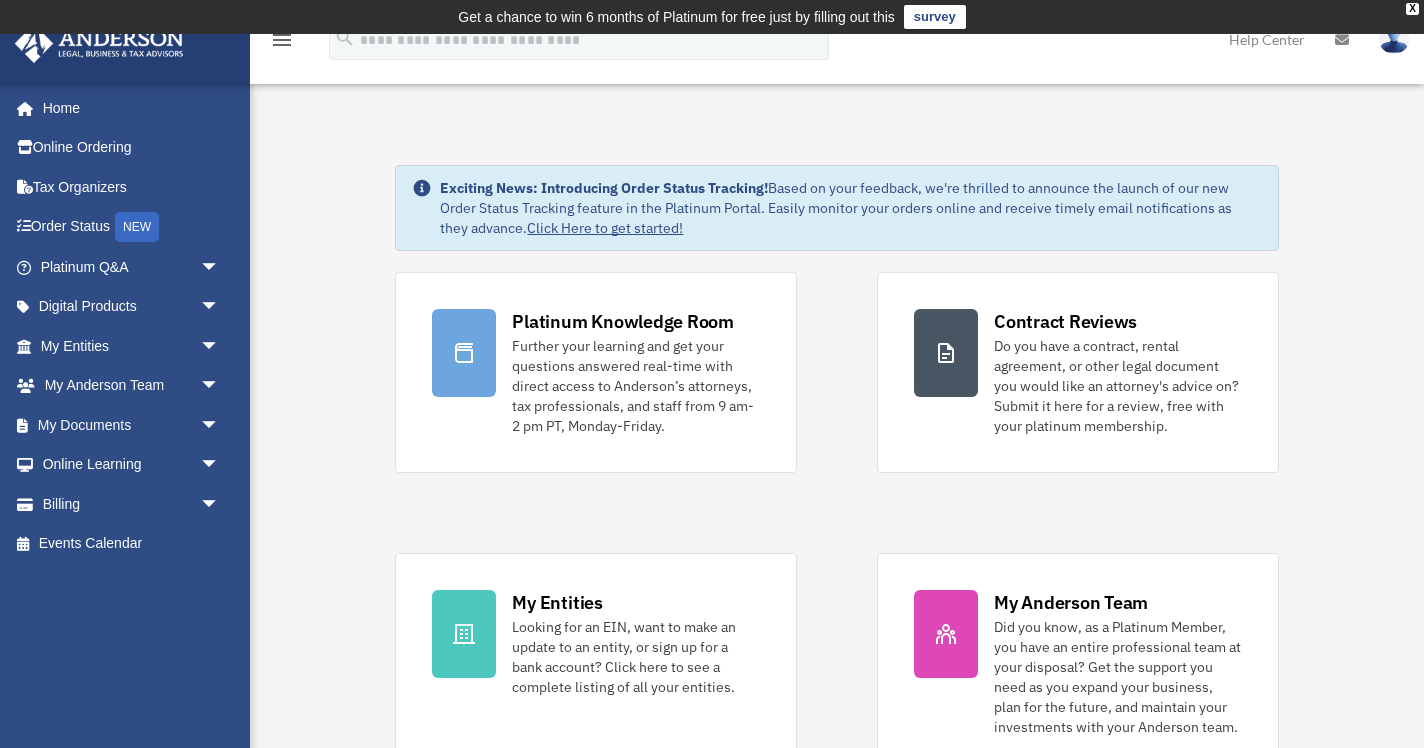 click at bounding box center [1394, 39] 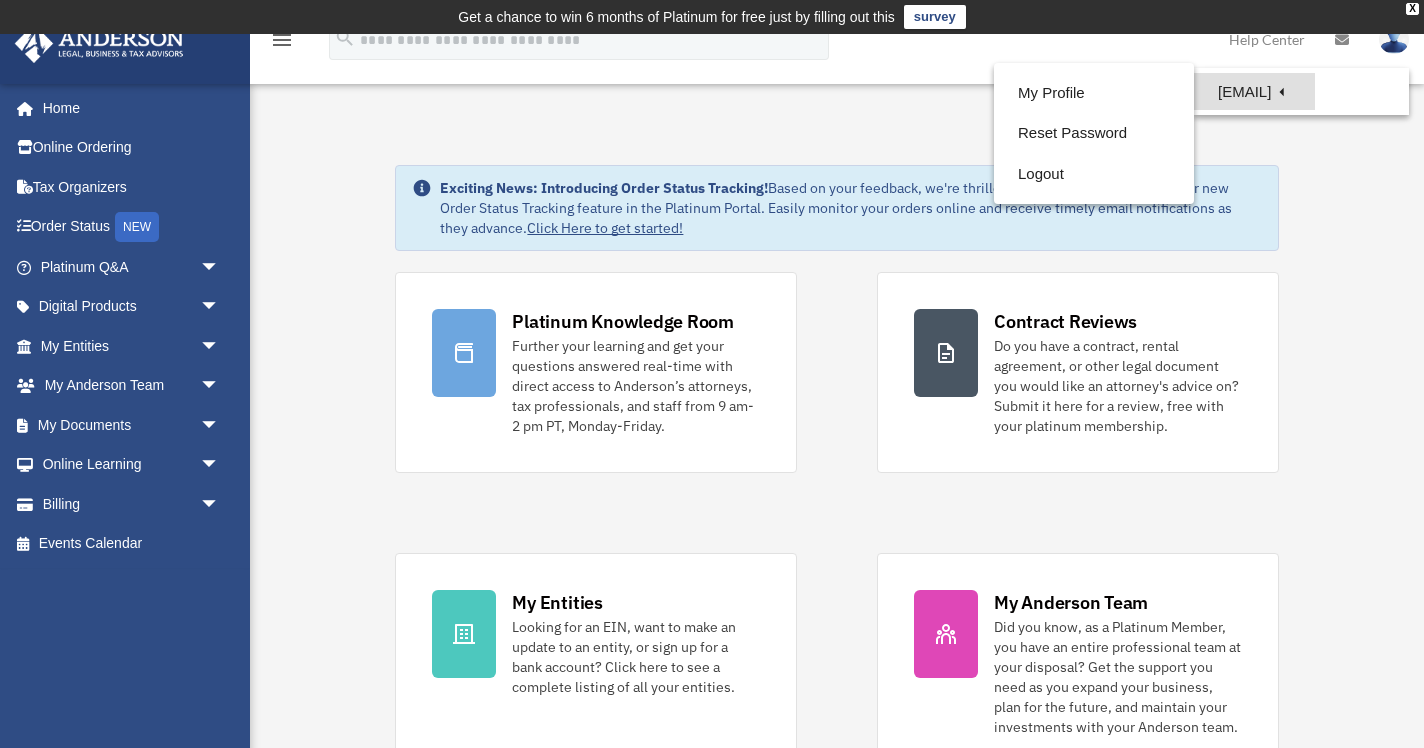 click on "[EMAIL]" at bounding box center [1254, 91] 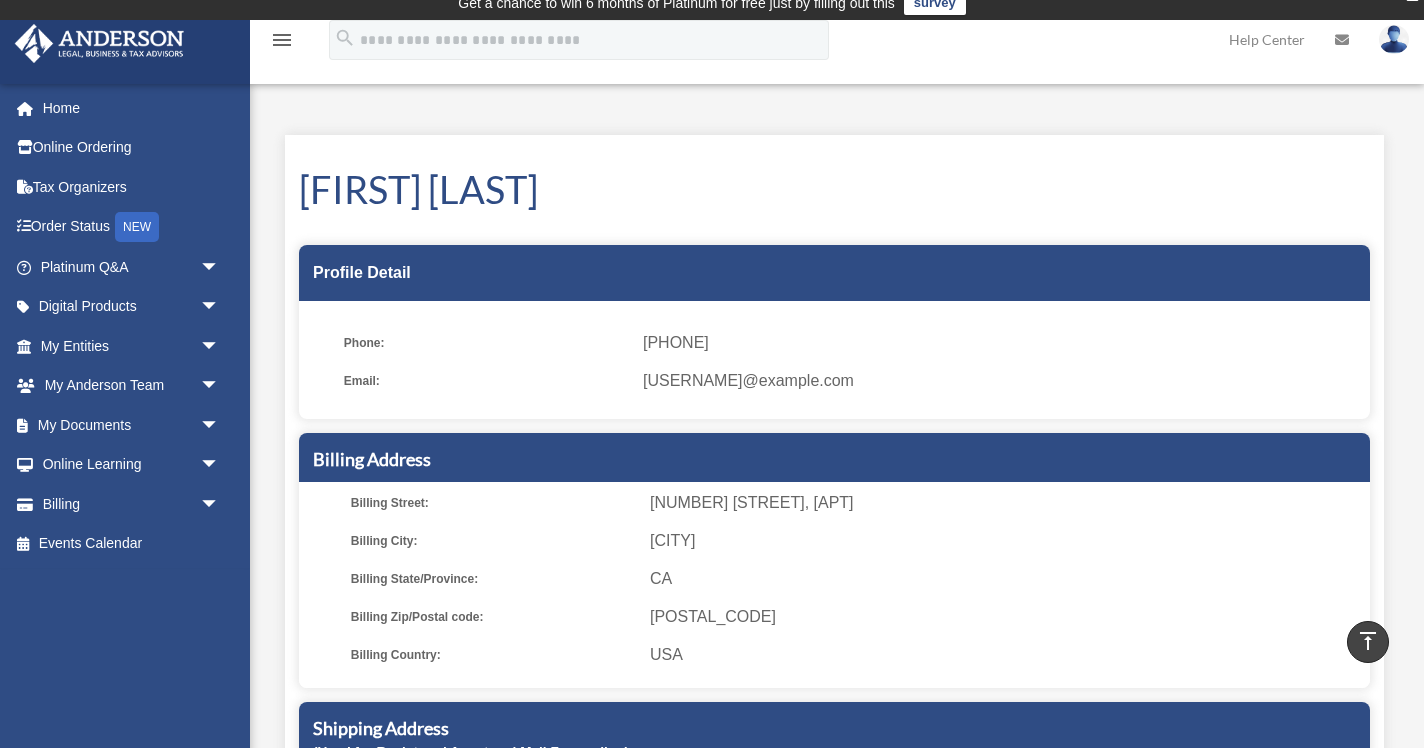 scroll, scrollTop: 0, scrollLeft: 0, axis: both 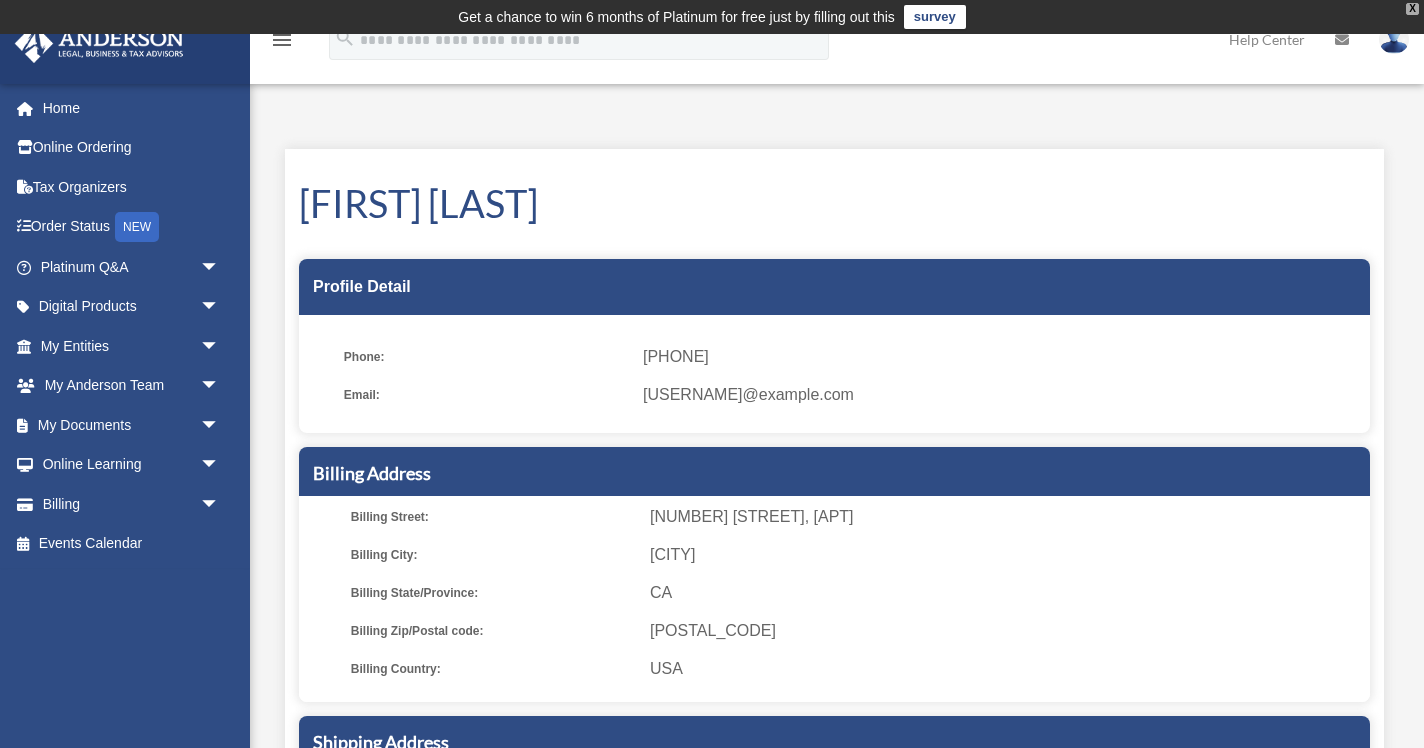 click on "X" at bounding box center (1412, 9) 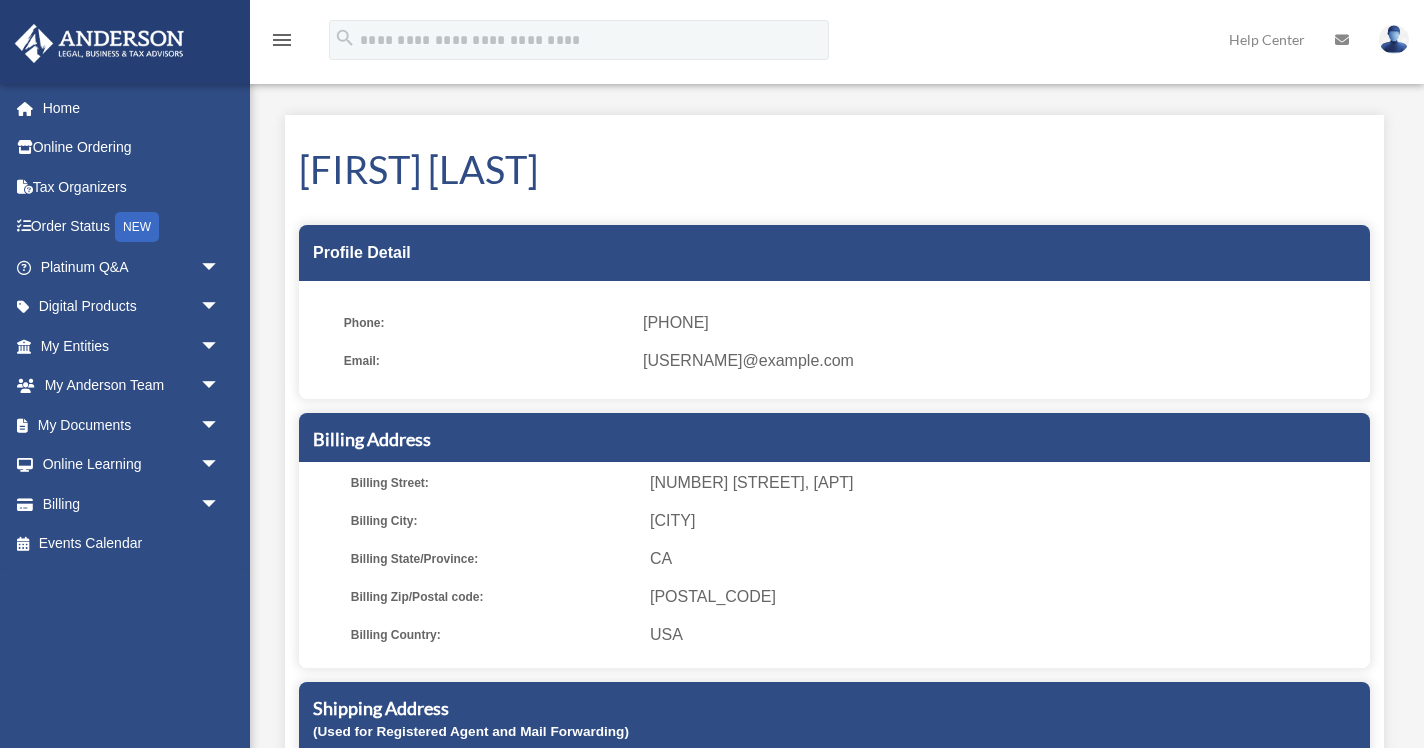 click at bounding box center [1394, 39] 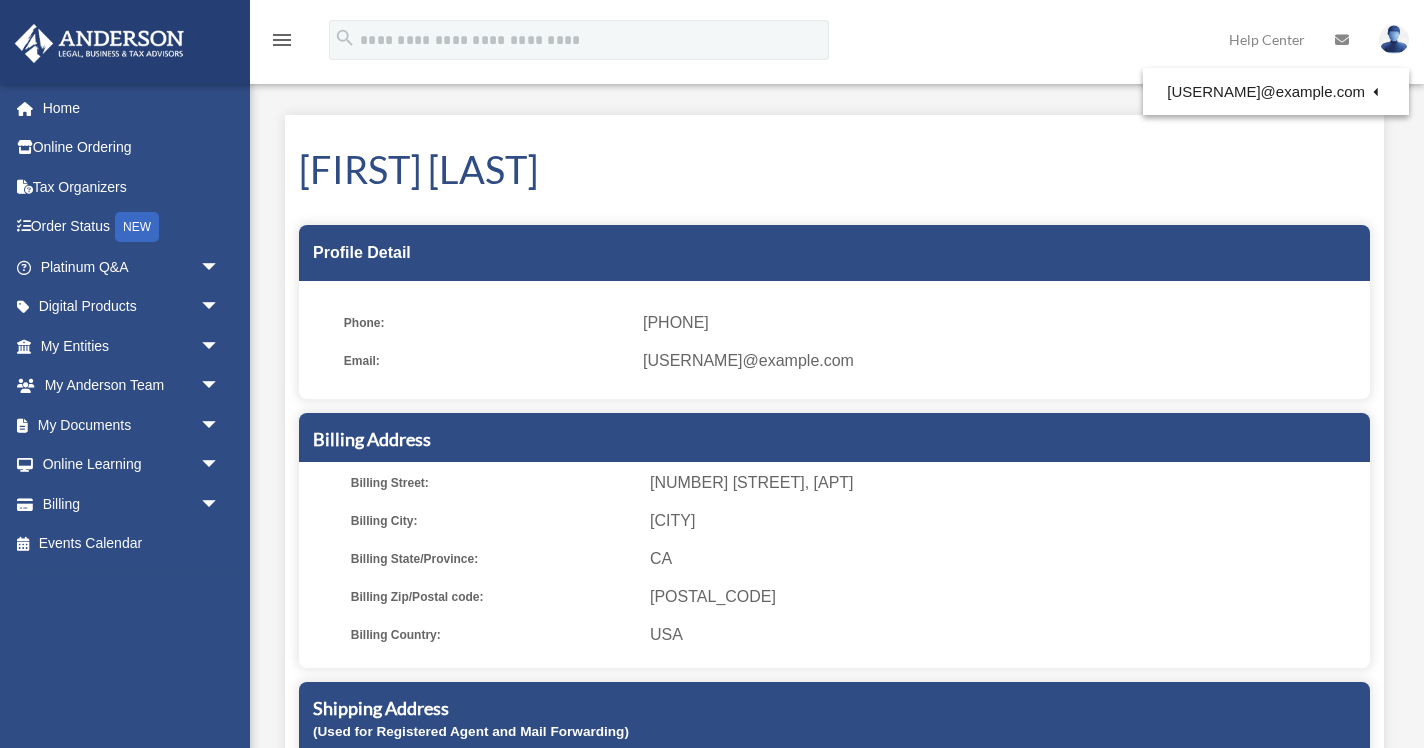 click on "Jared Alvarez
Profile Detail
Phone:
(707) 759-0375
Email:
jaredalv@gmail.com
Billing Address
Billing Street:
300 Crescent Dr, Apt 347
Billing City:
Vacaville
Billing State/Province:
CA CA" at bounding box center [834, 546] 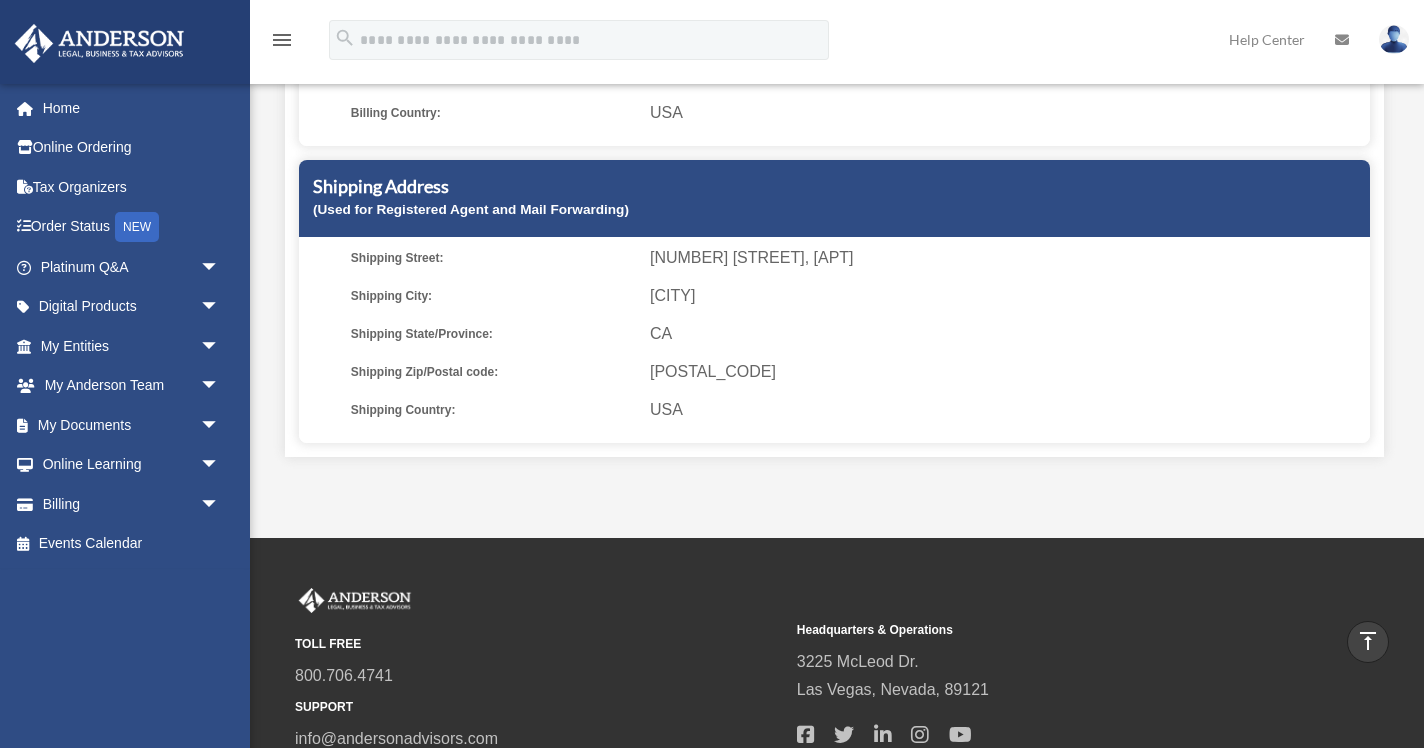 scroll, scrollTop: 446, scrollLeft: 0, axis: vertical 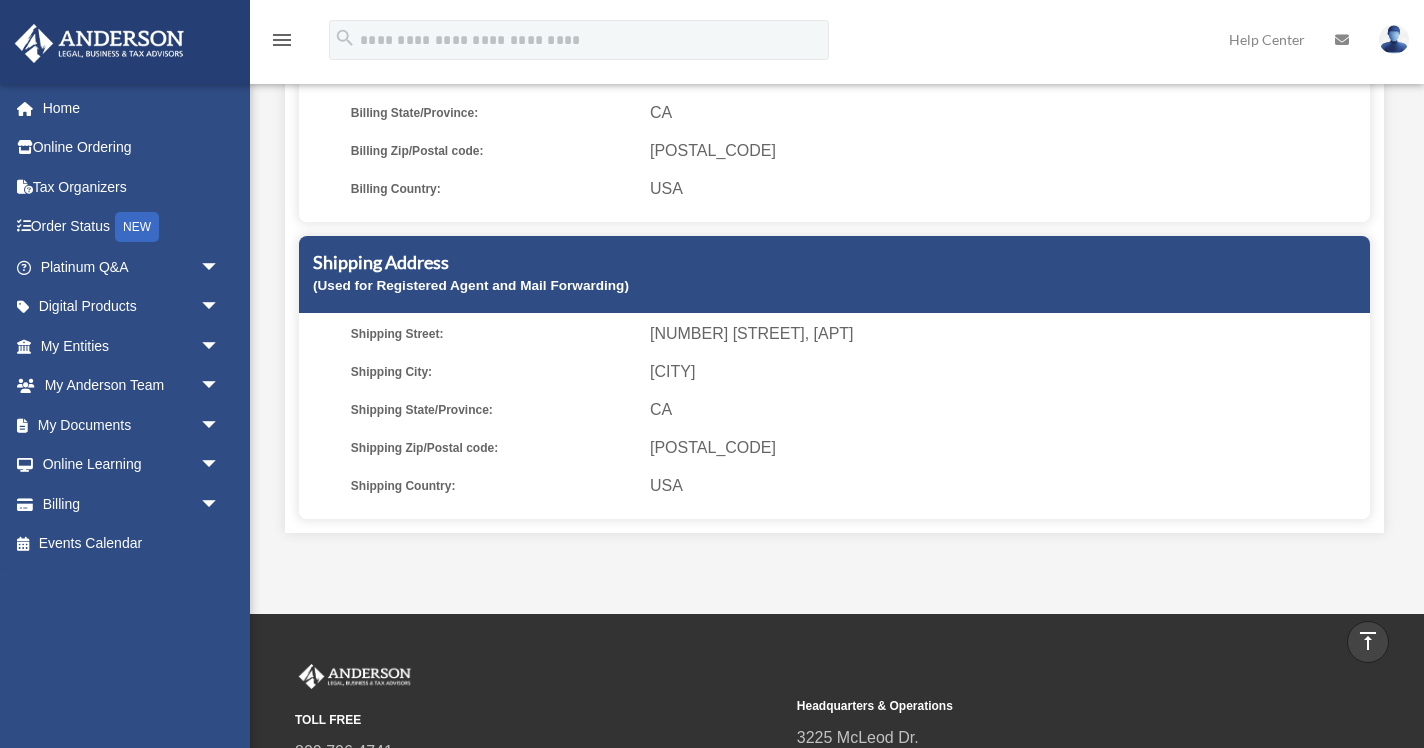 click on "Shipping City:
Vacaville" at bounding box center (857, 372) 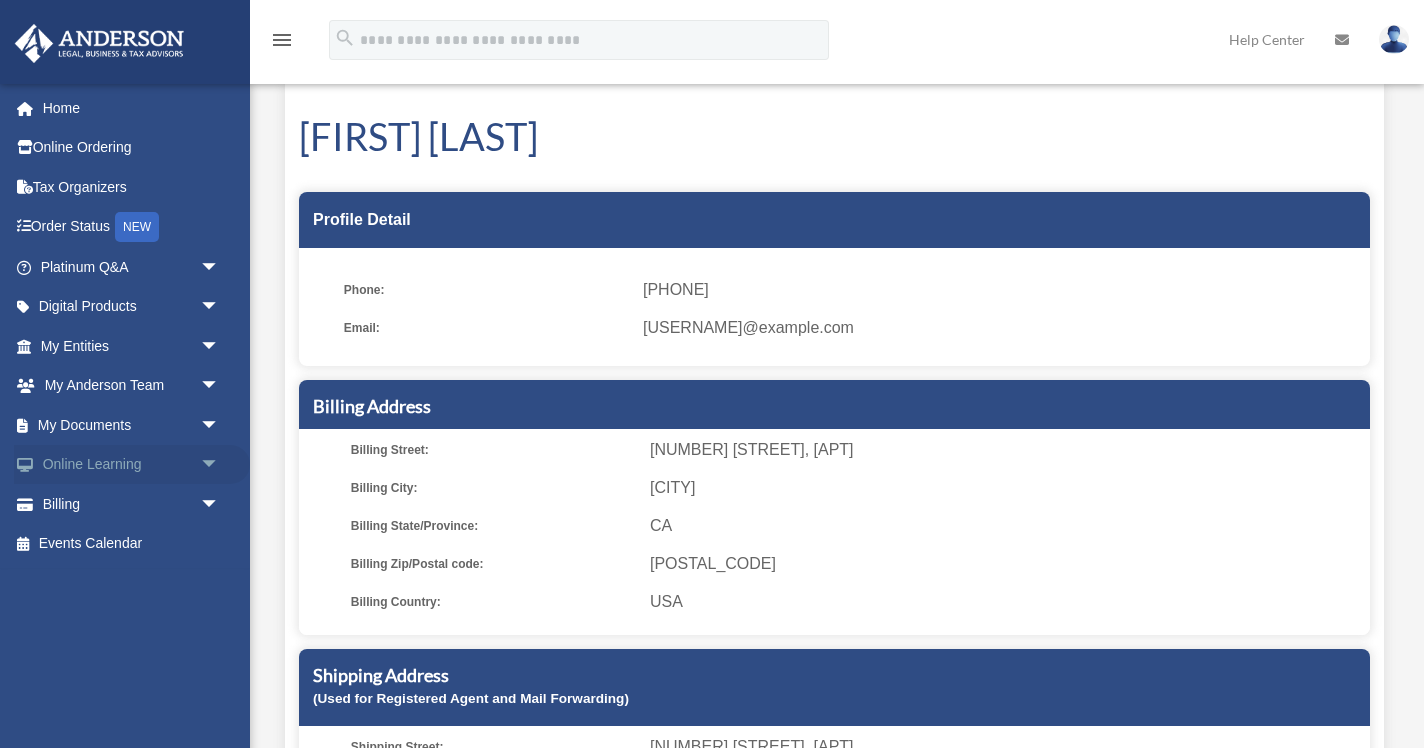 scroll, scrollTop: 42, scrollLeft: 0, axis: vertical 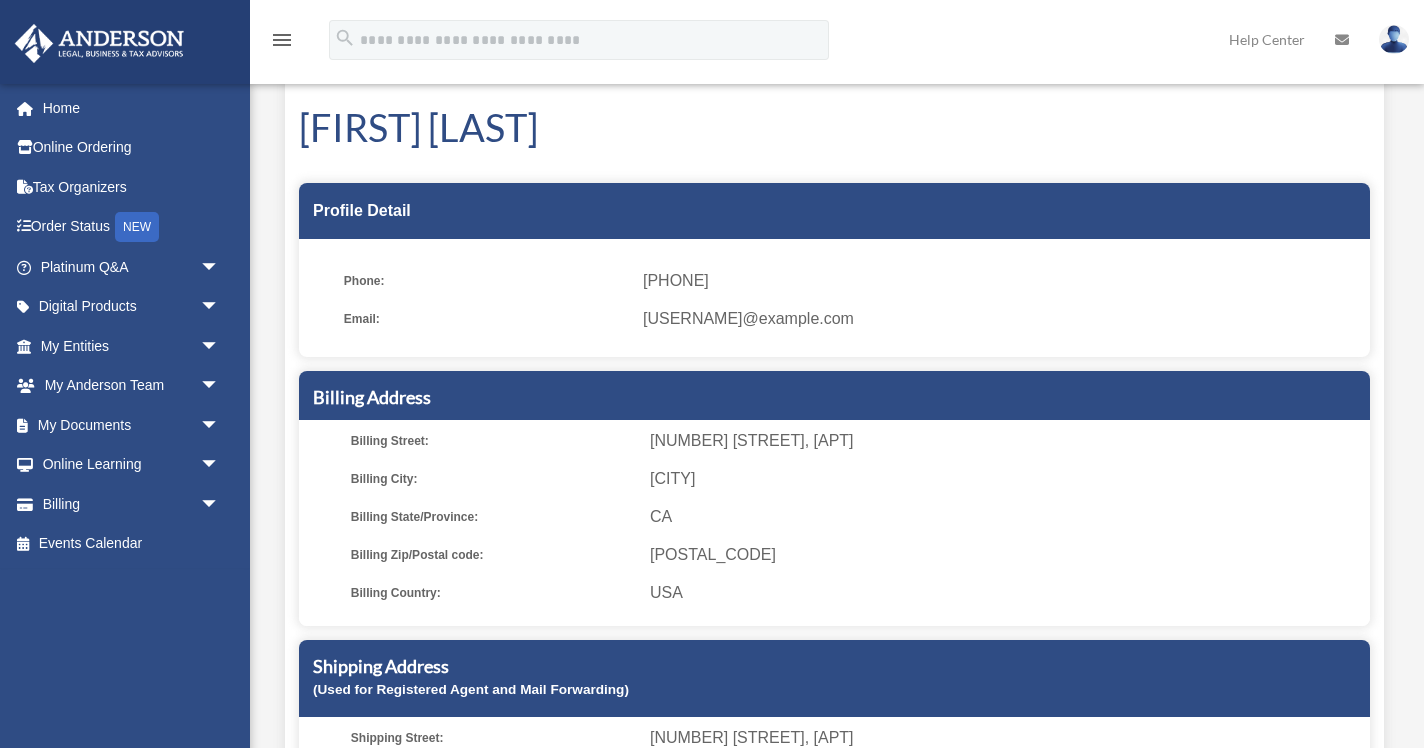 click on "menu" at bounding box center (282, 40) 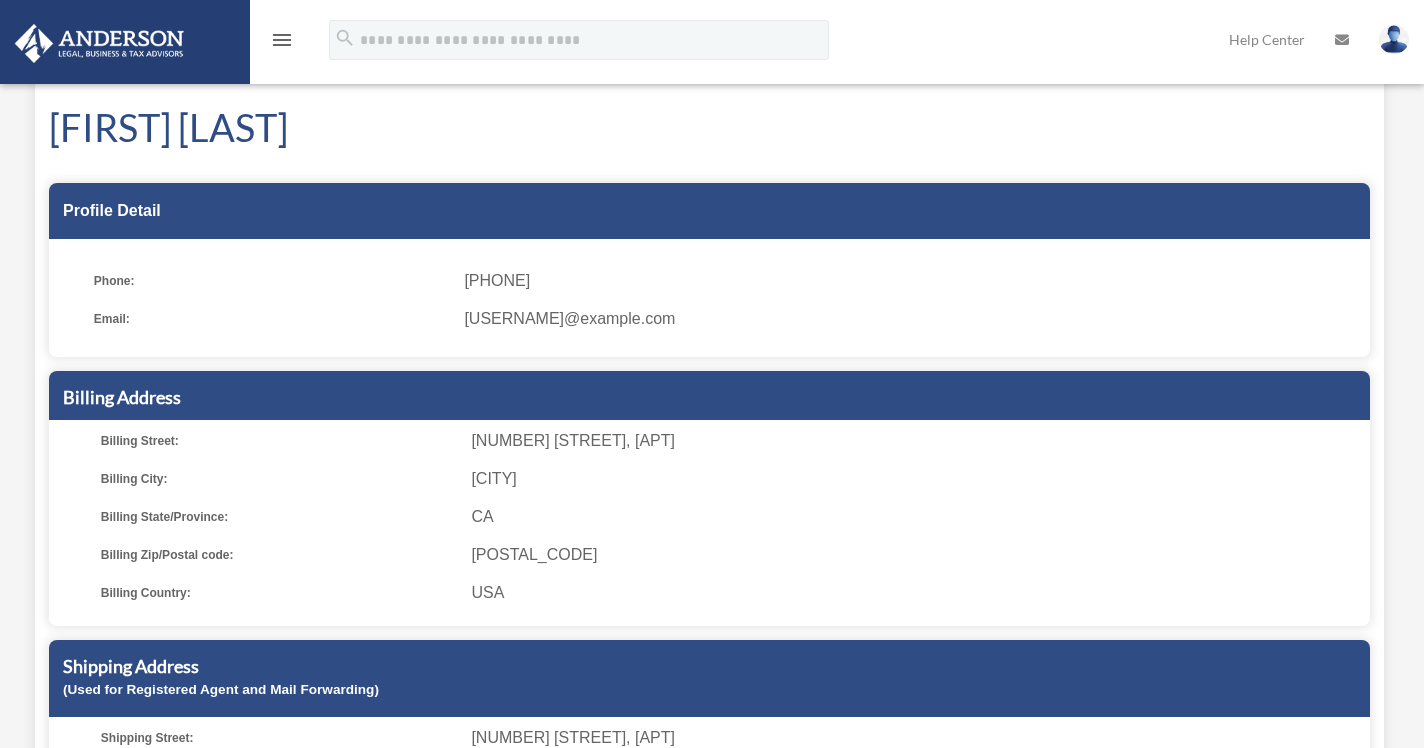 click on "menu" at bounding box center [282, 40] 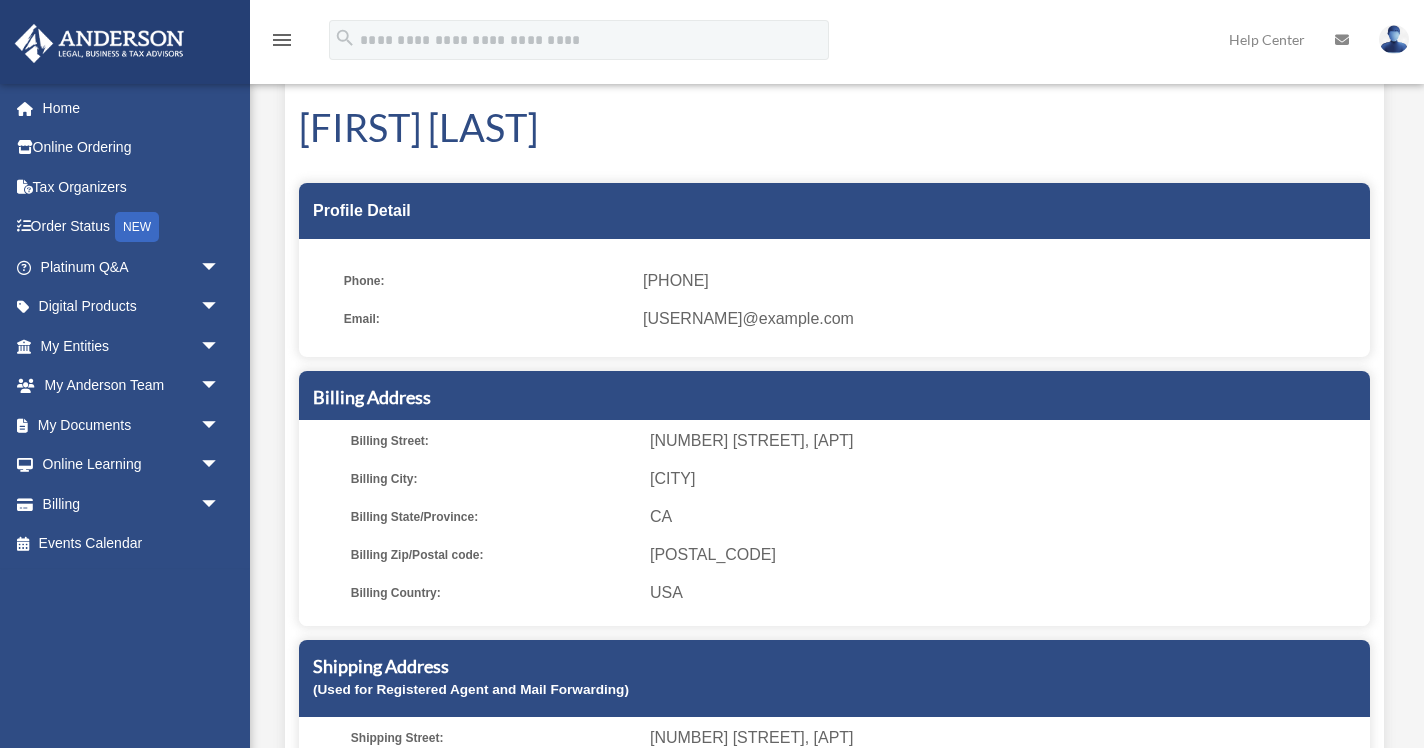 click at bounding box center [1394, 39] 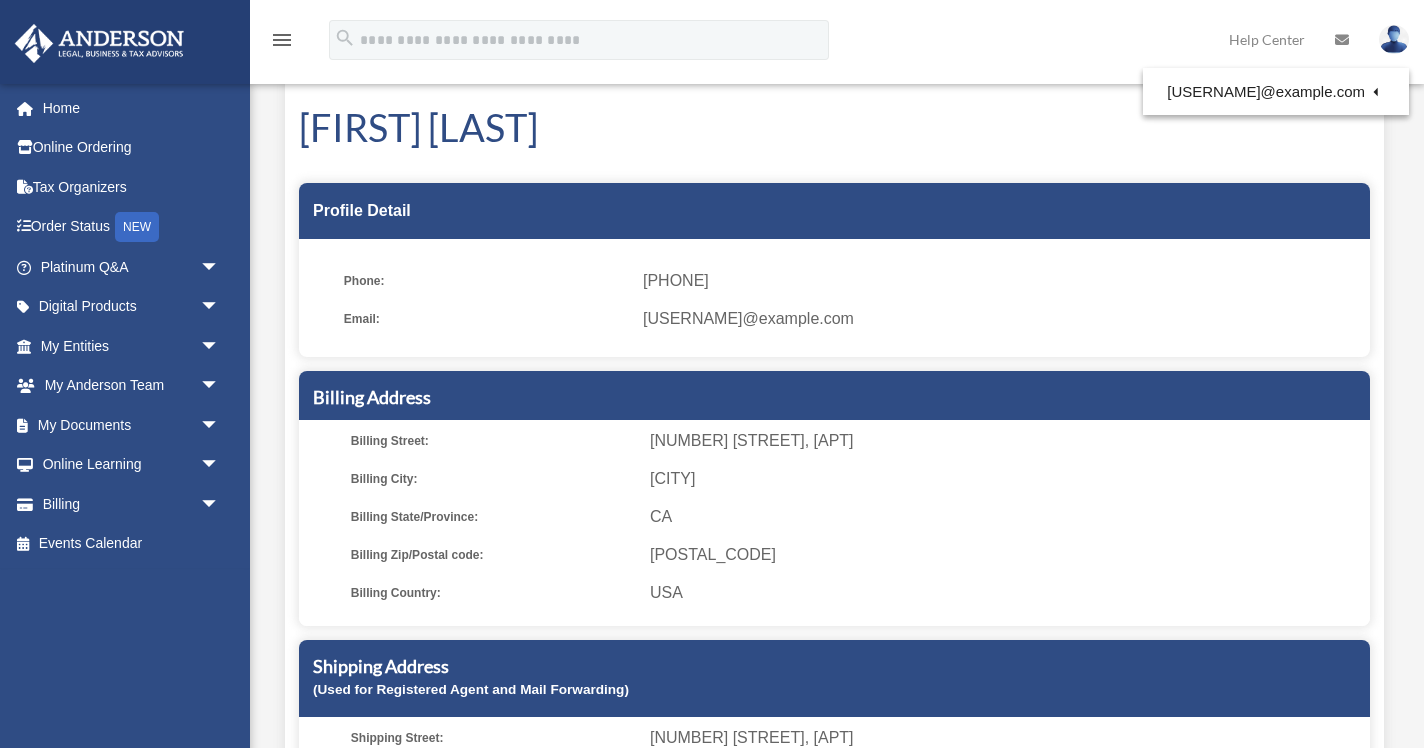 click on "Jared Alvarez" at bounding box center [834, 127] 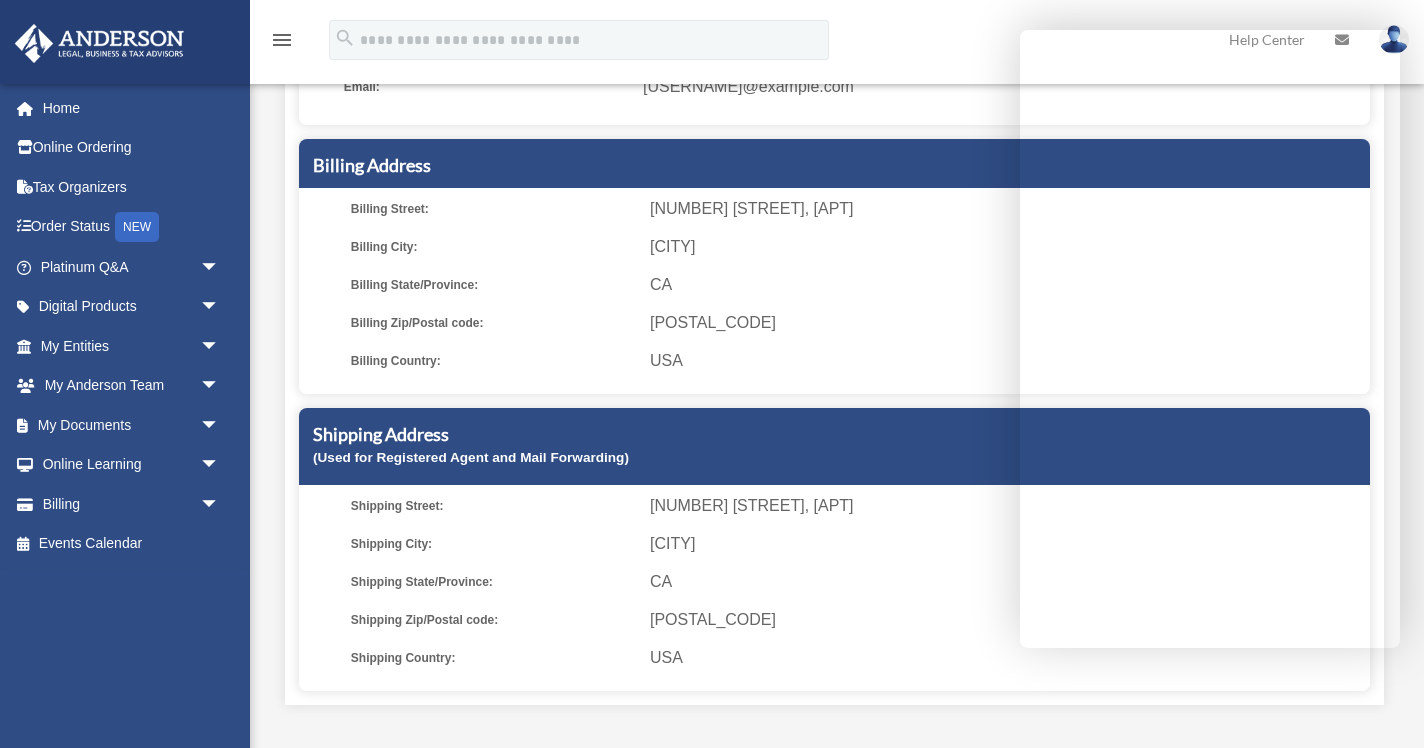 scroll, scrollTop: 686, scrollLeft: 0, axis: vertical 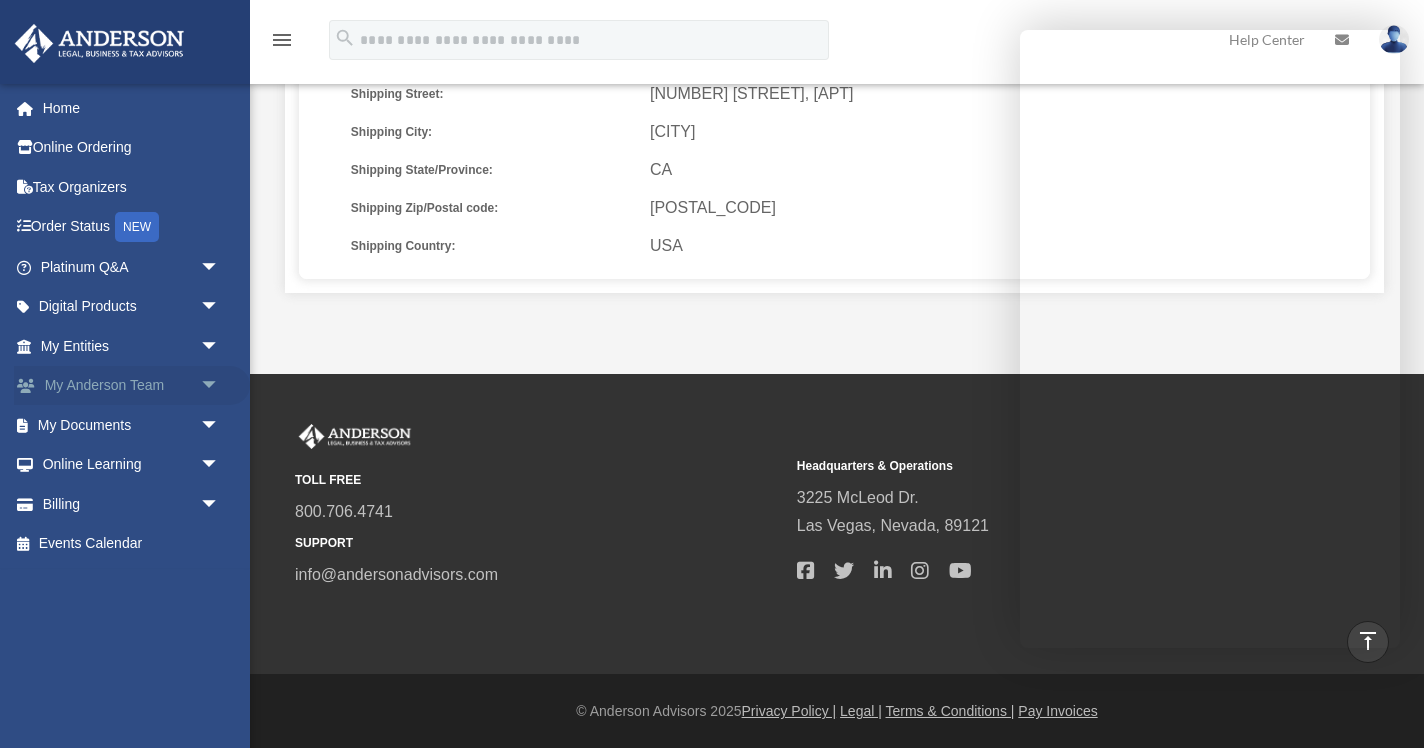 click on "arrow_drop_down" at bounding box center [220, 386] 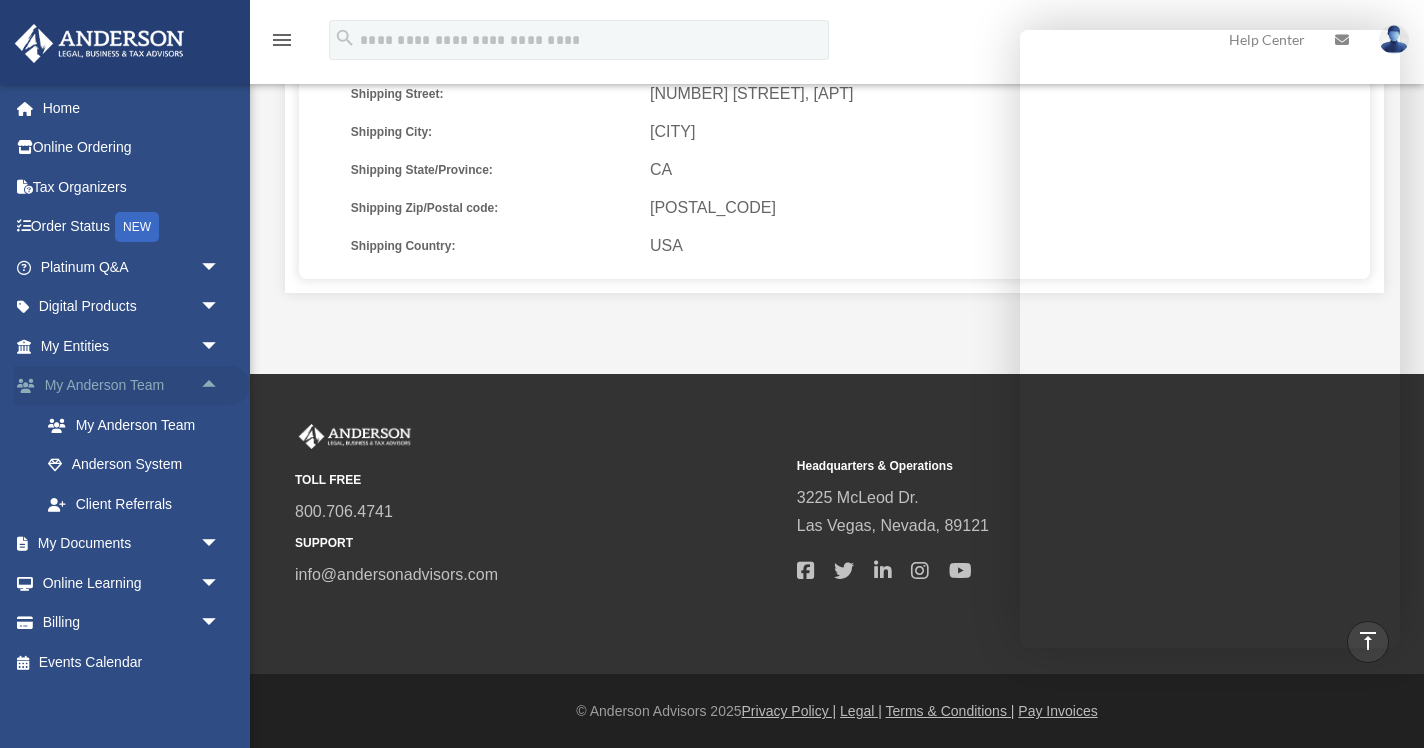 click on "arrow_drop_up" at bounding box center [220, 386] 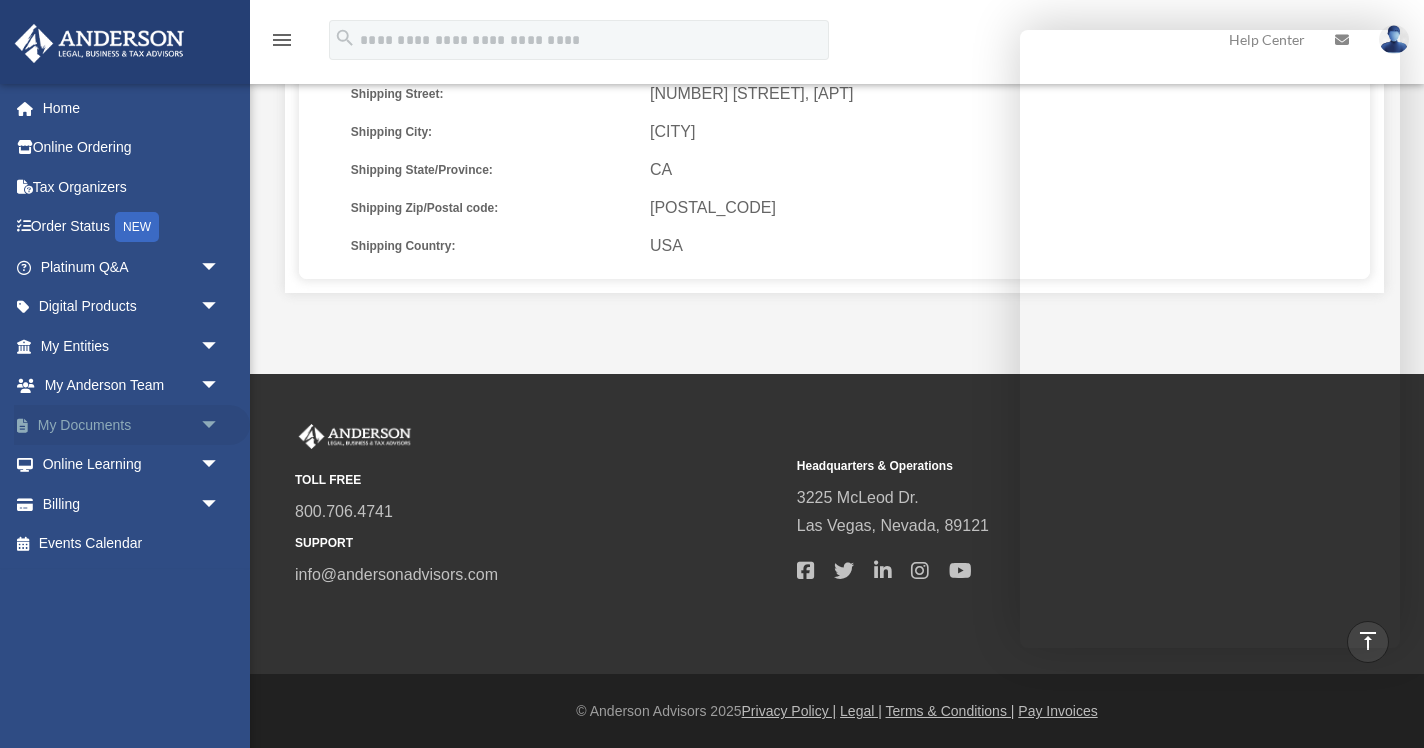 click on "arrow_drop_down" at bounding box center (220, 425) 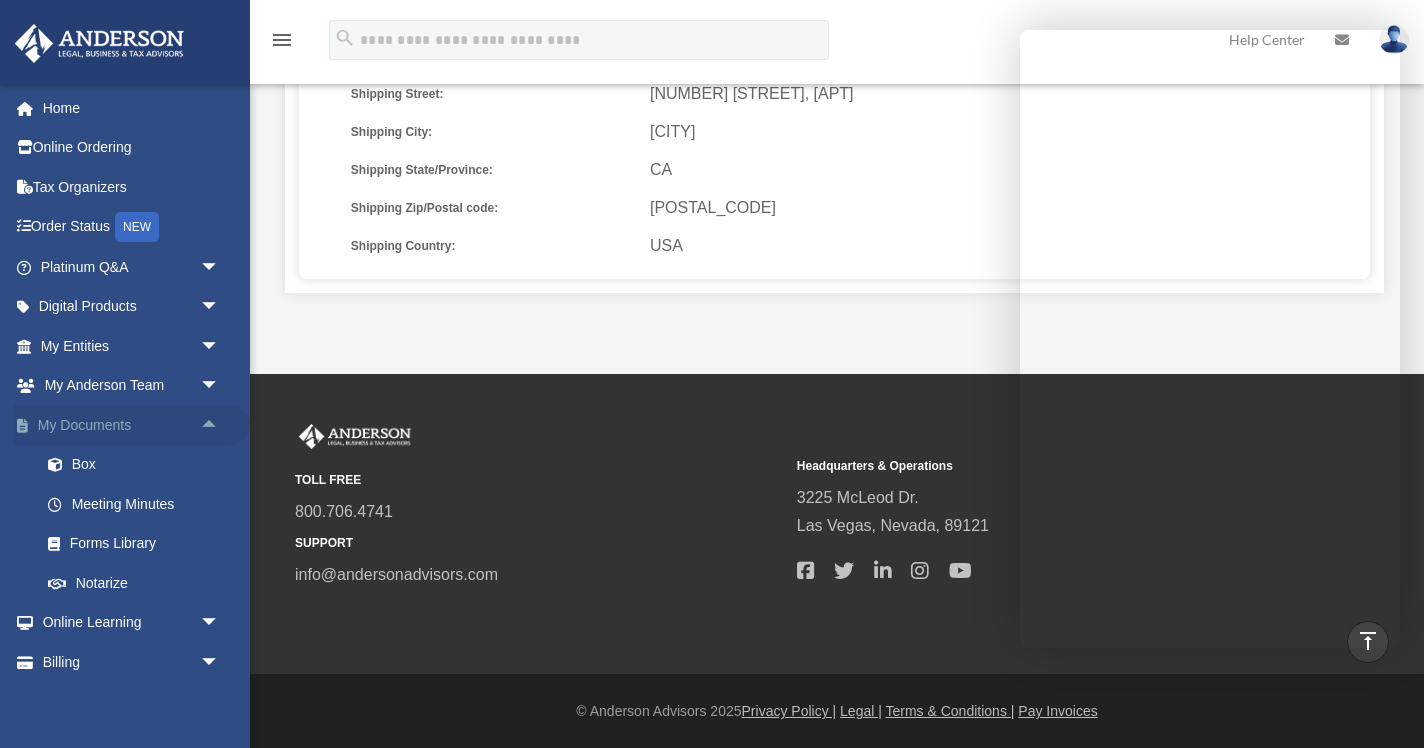 click on "arrow_drop_up" at bounding box center (220, 425) 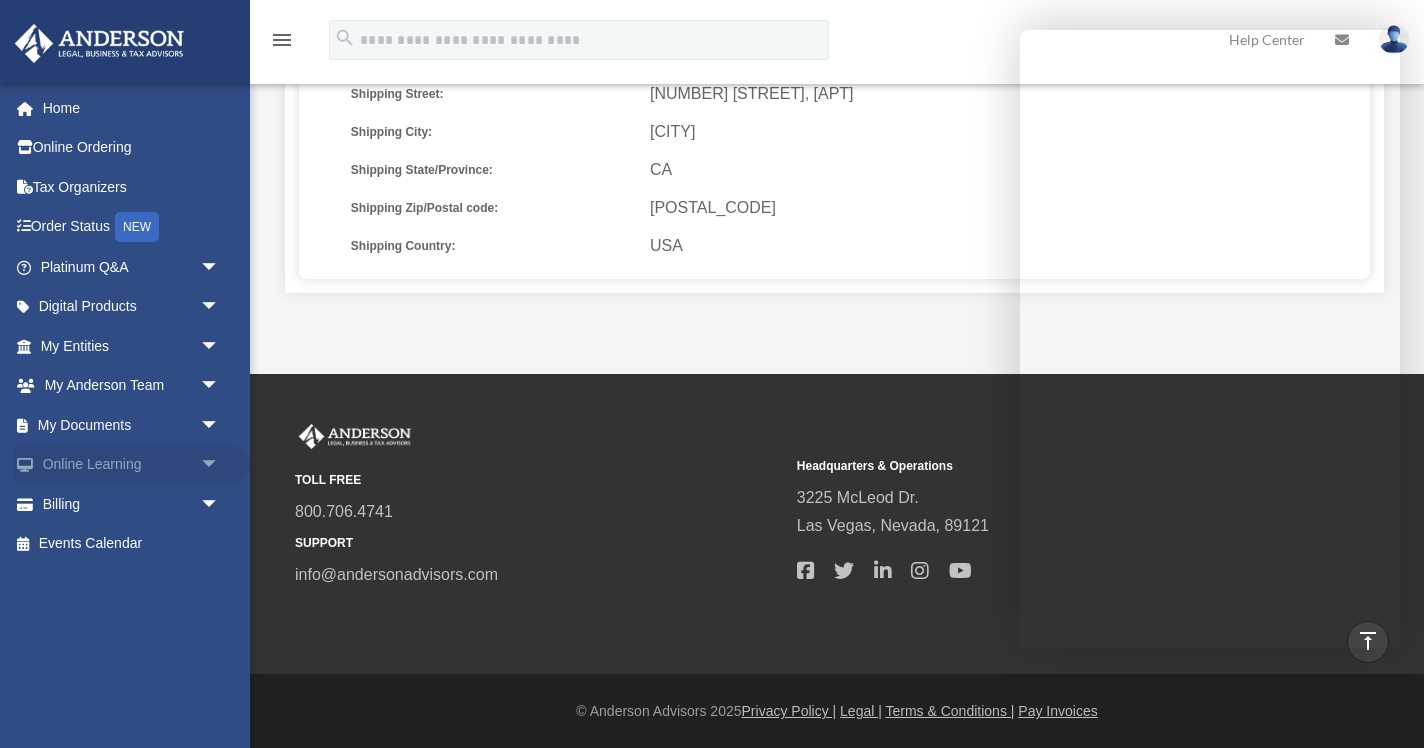 click on "arrow_drop_down" at bounding box center (220, 465) 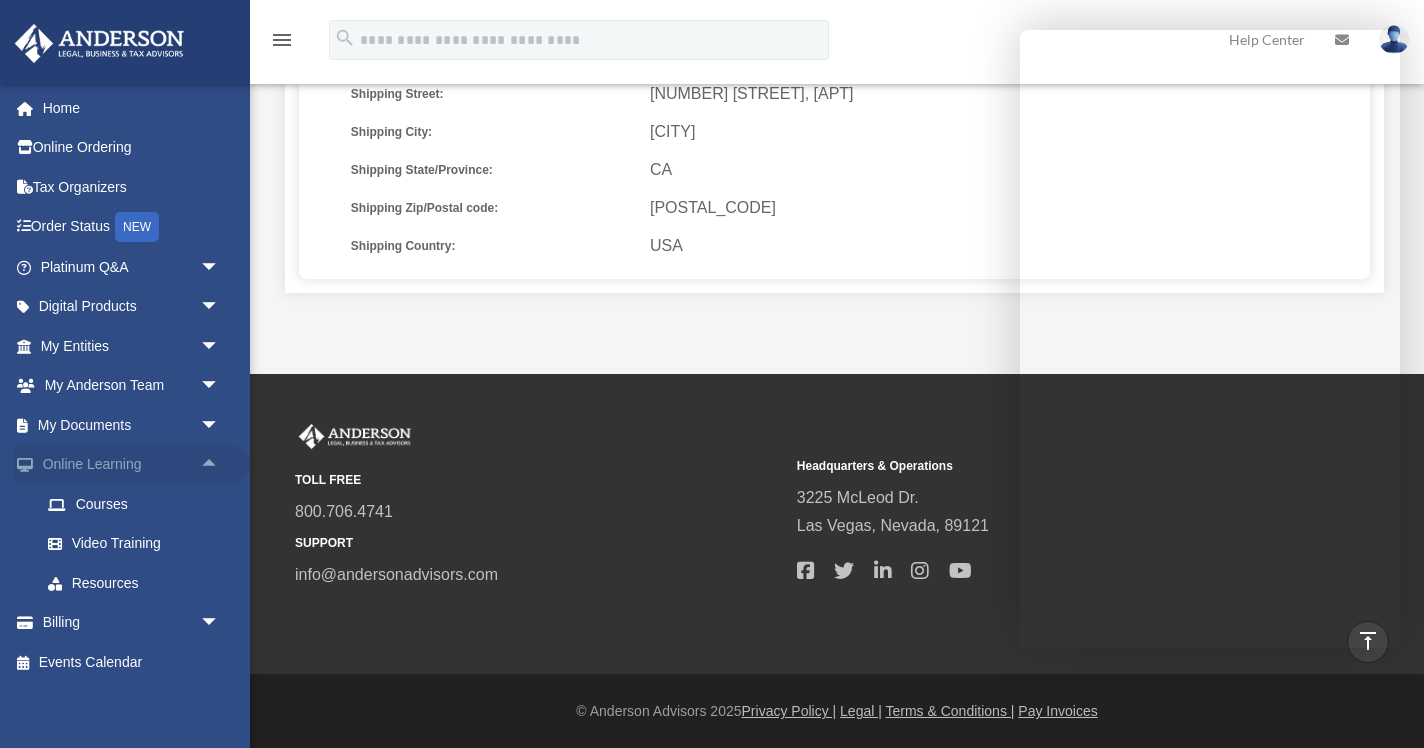 click on "arrow_drop_up" at bounding box center (220, 465) 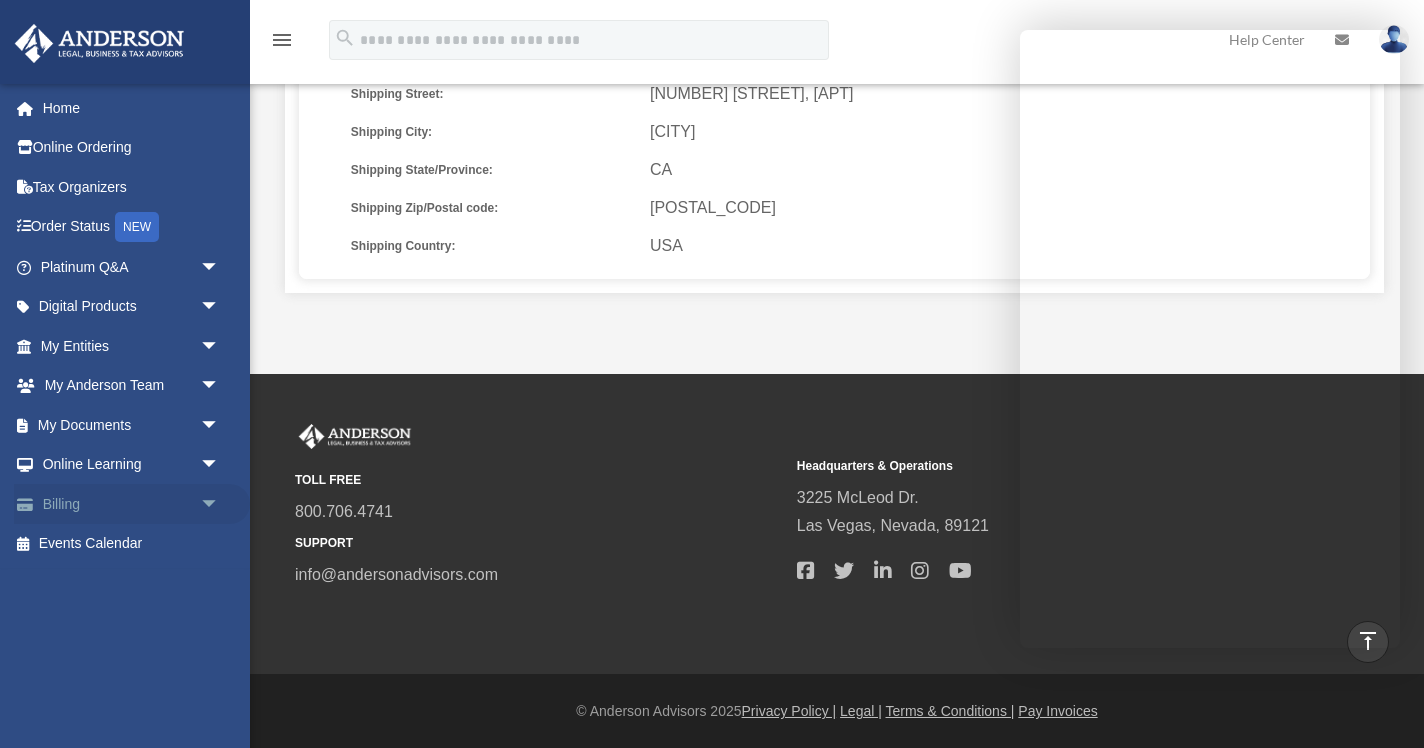 click on "arrow_drop_down" at bounding box center (220, 504) 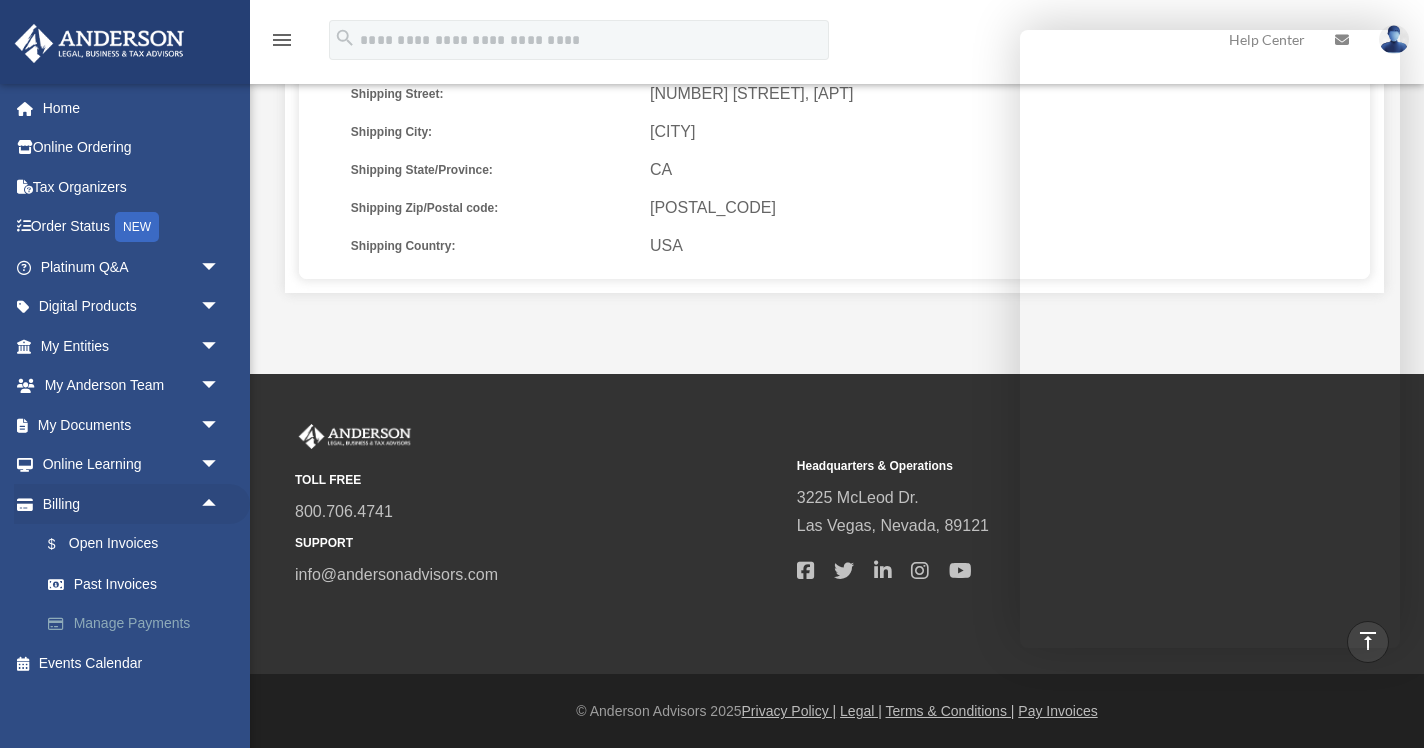 click on "Manage Payments" at bounding box center [139, 624] 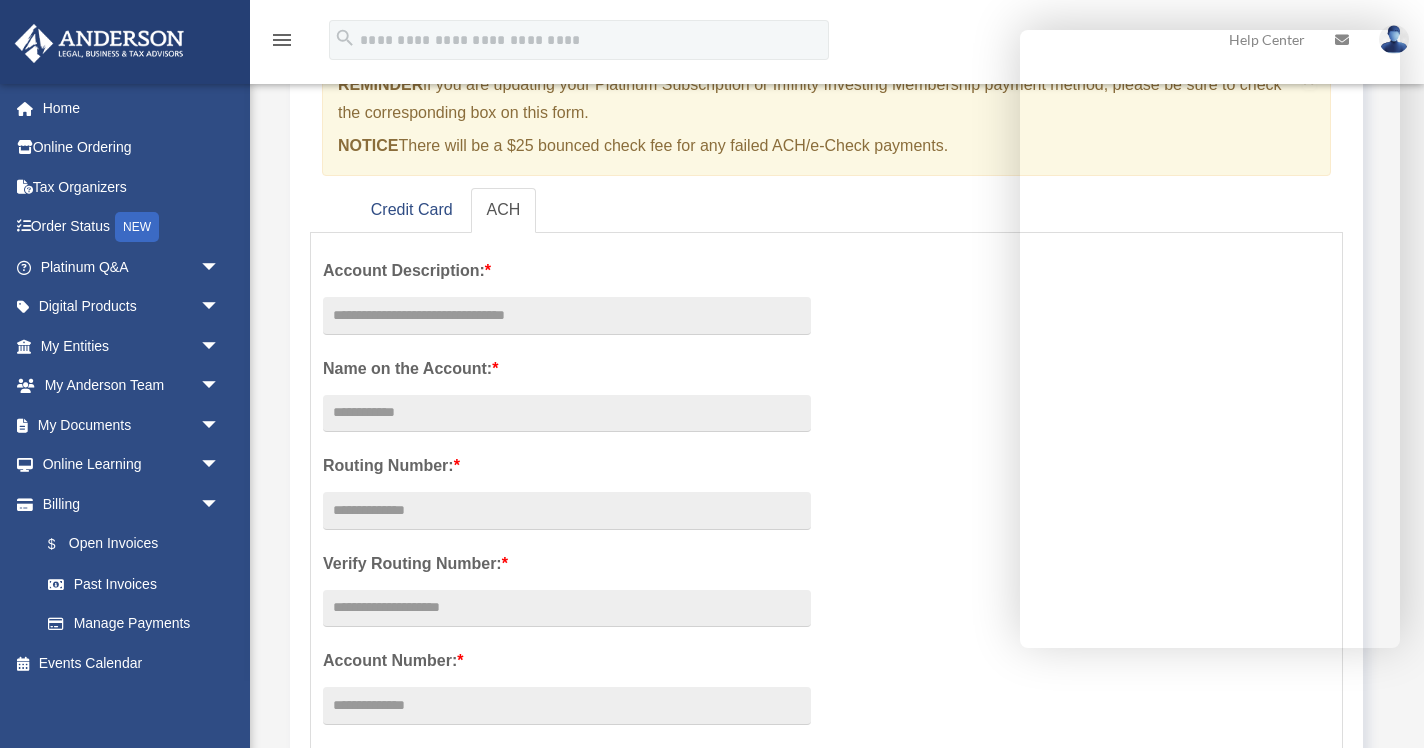 scroll, scrollTop: 250, scrollLeft: 0, axis: vertical 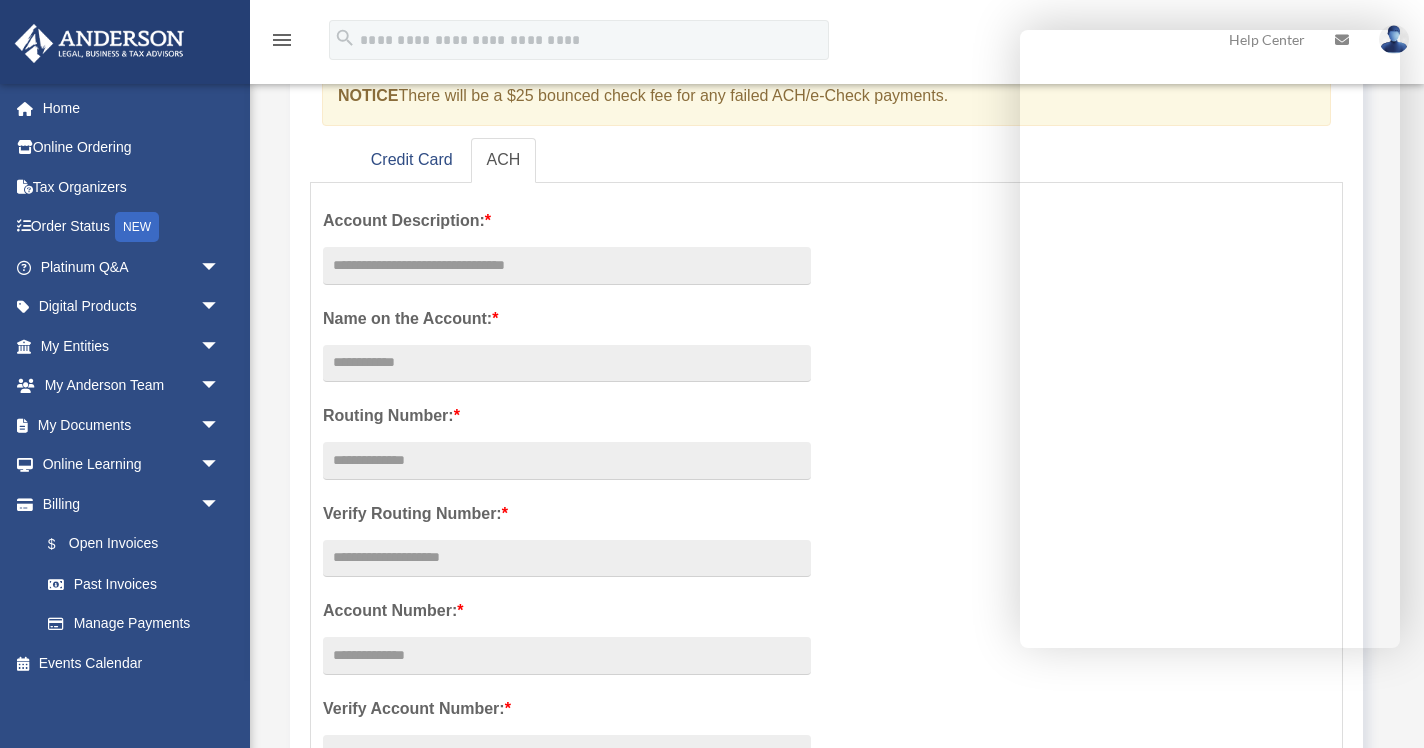 click on "Add A Payment Method
×
REMINDER  if you are updating your Platinum Subscription or Infinity
Investing Membership payment method, please be sure to check the corresponding box on this
form.
NOTICE  There will be a $25 bounced check fee for any failed ACH/e-Check
payments.
Credit Card
ACH
* * * **** * * **" at bounding box center (826, 58) 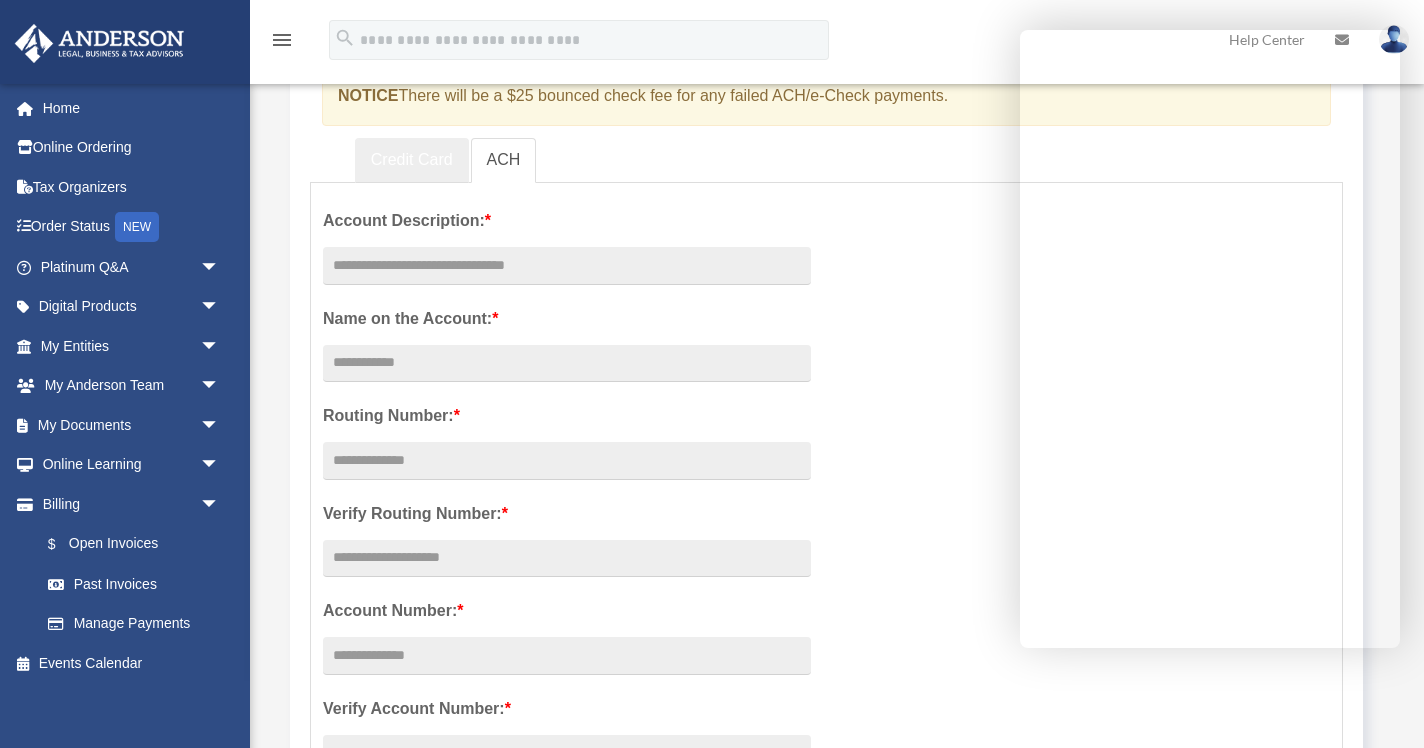 click on "Credit Card" at bounding box center (412, 160) 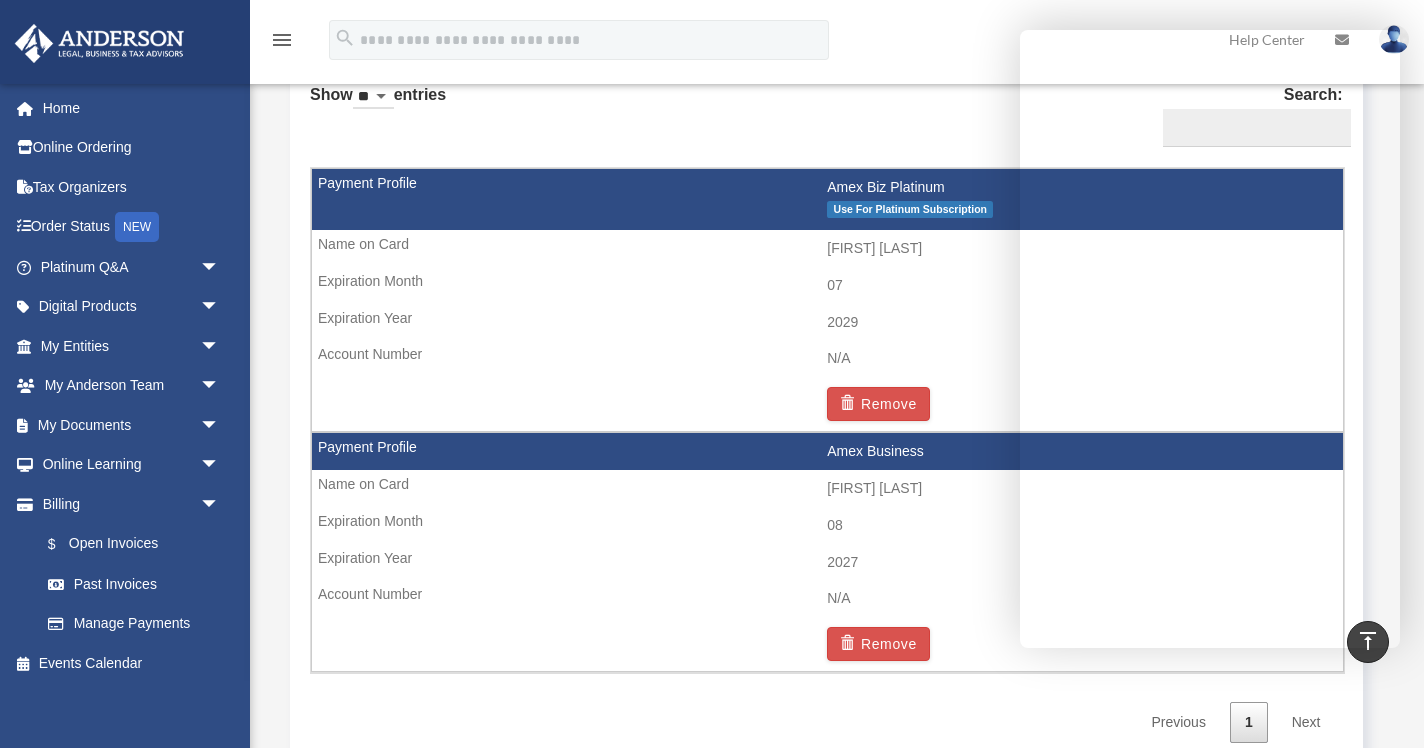 scroll, scrollTop: 1237, scrollLeft: 0, axis: vertical 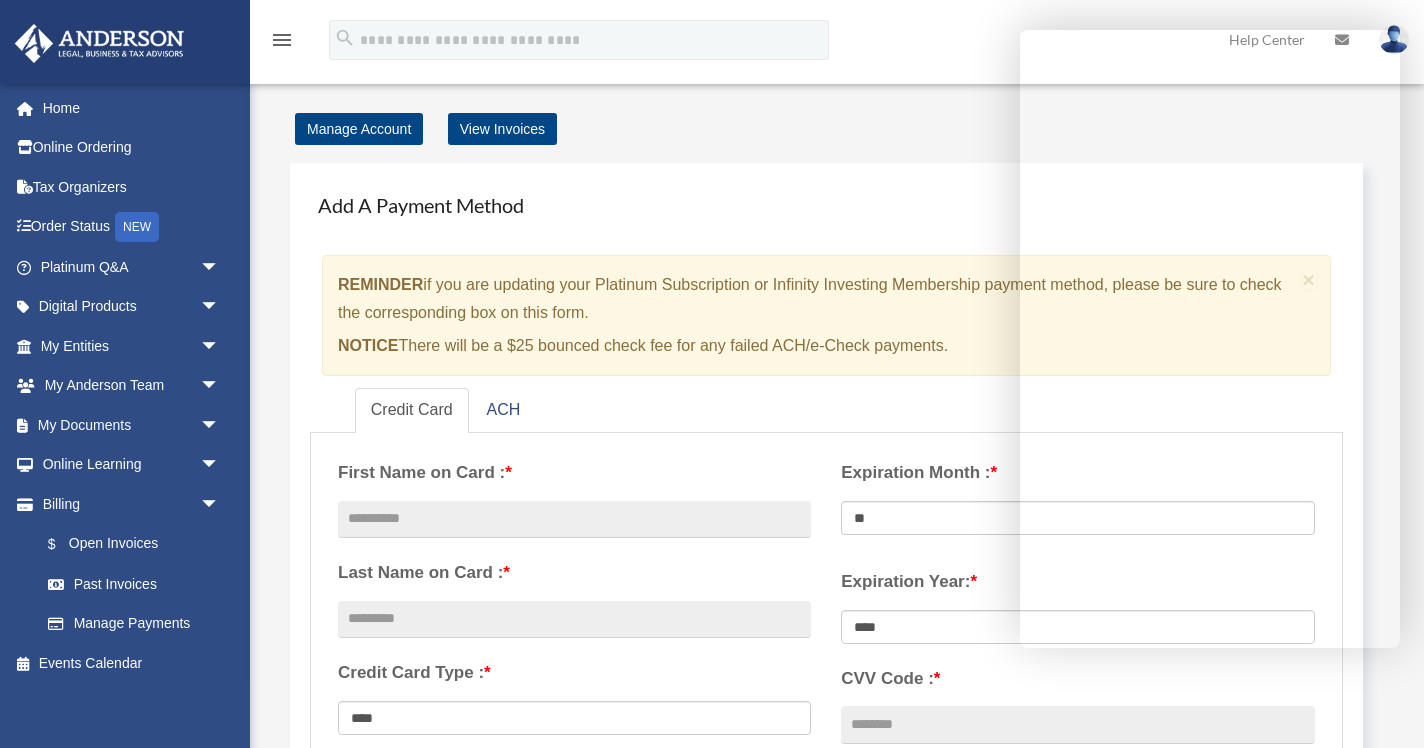 click on "Manage Account
View Invoices" at bounding box center (855, 129) 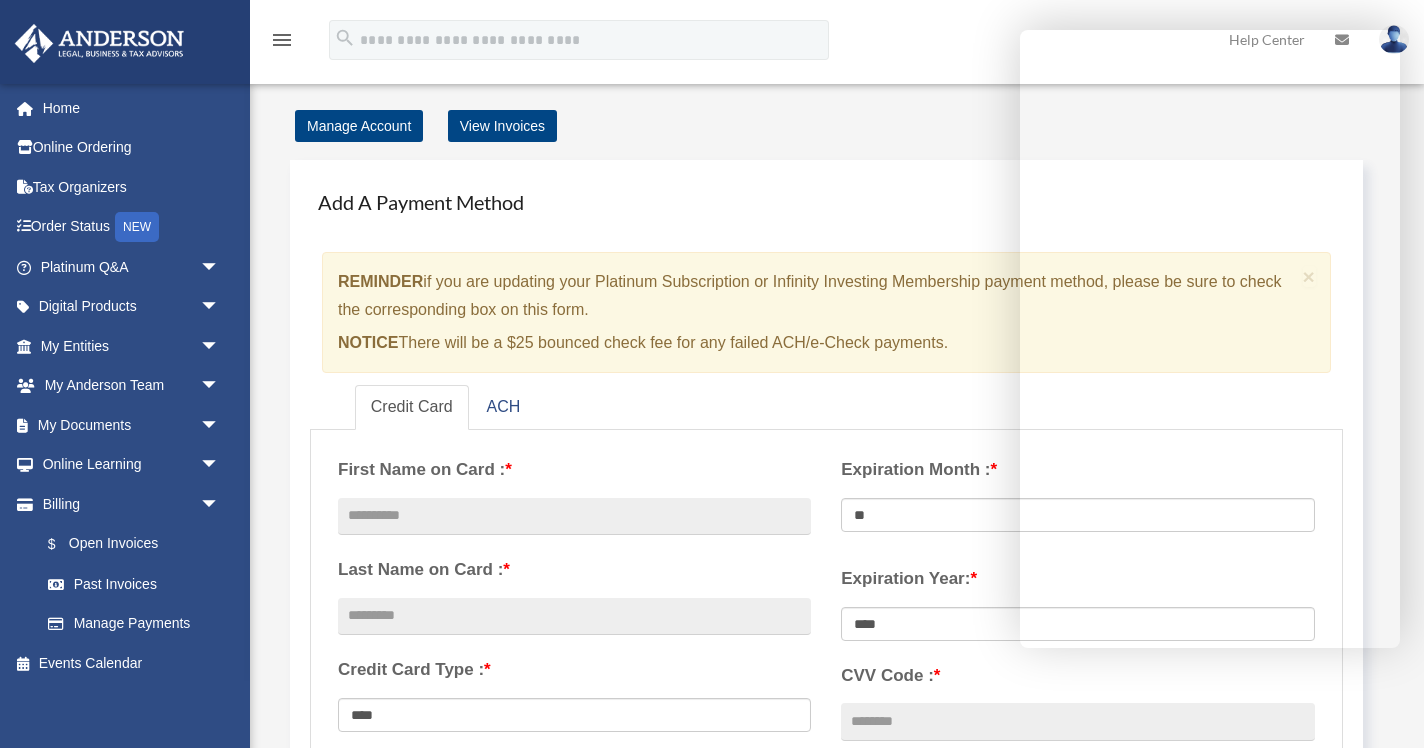 scroll, scrollTop: 0, scrollLeft: 0, axis: both 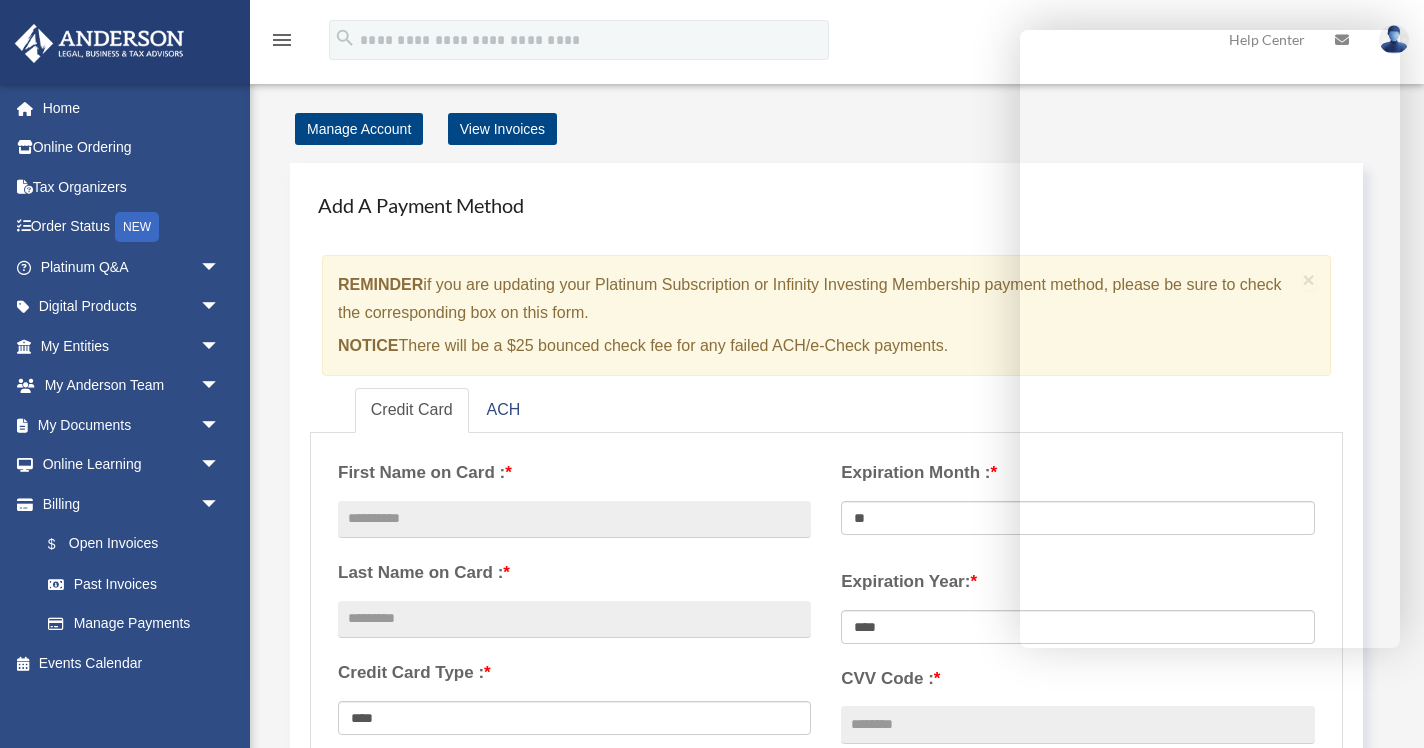click at bounding box center [1394, 39] 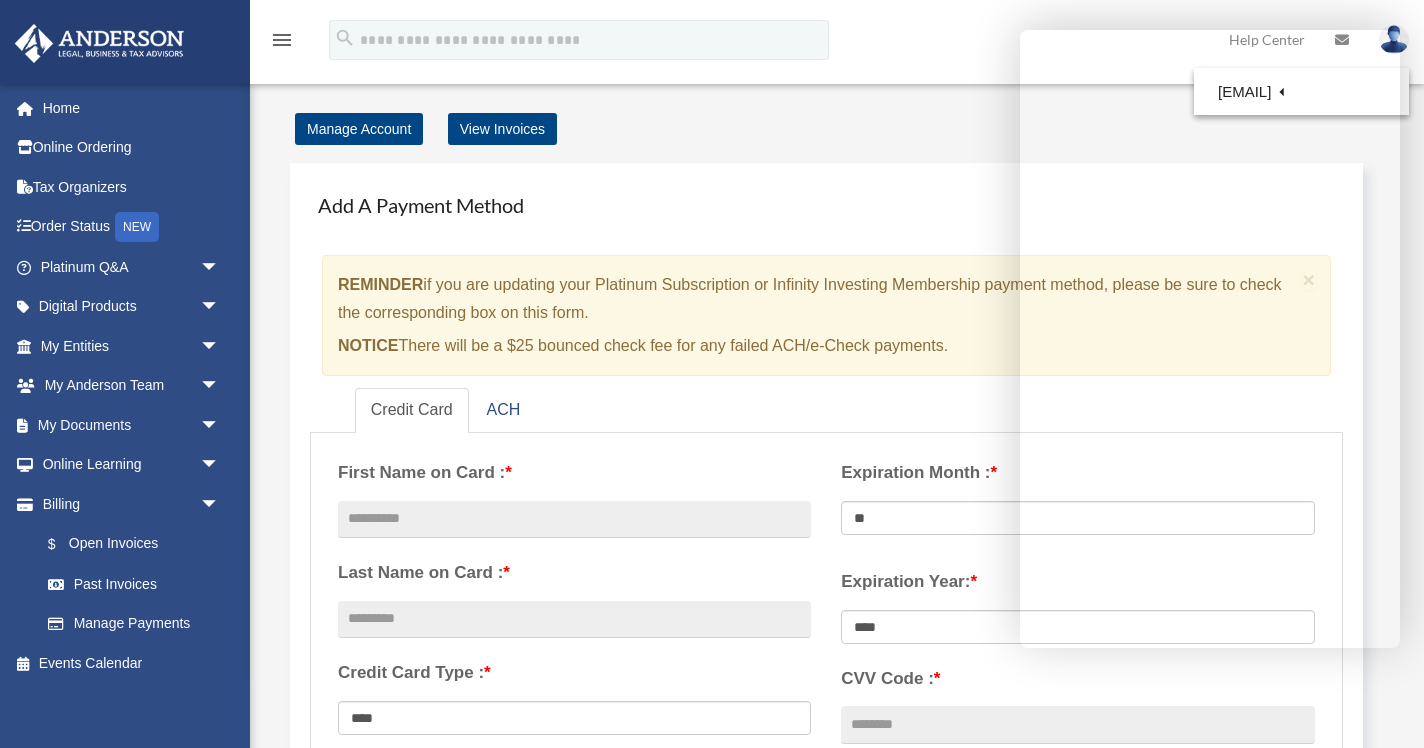 click on "Add Card
date_range
Published on 			 Last updated June 7, 2024 April 13, 2021  by  cowens
cowens
Anderson Advisors Platinum Portal
https://platinumportal.andersonadvisors.com/wp-content/uploads/2021/01/aba-253-logo-white.png
Do you really want to log out?
Yes
No
Manage Account
View Invoices
Add A Payment Method
×
REMINDER
NOTICE  There will be a $25 bounced check fee for any failed ACH/e-Check
payments. *" at bounding box center (834, 1063) 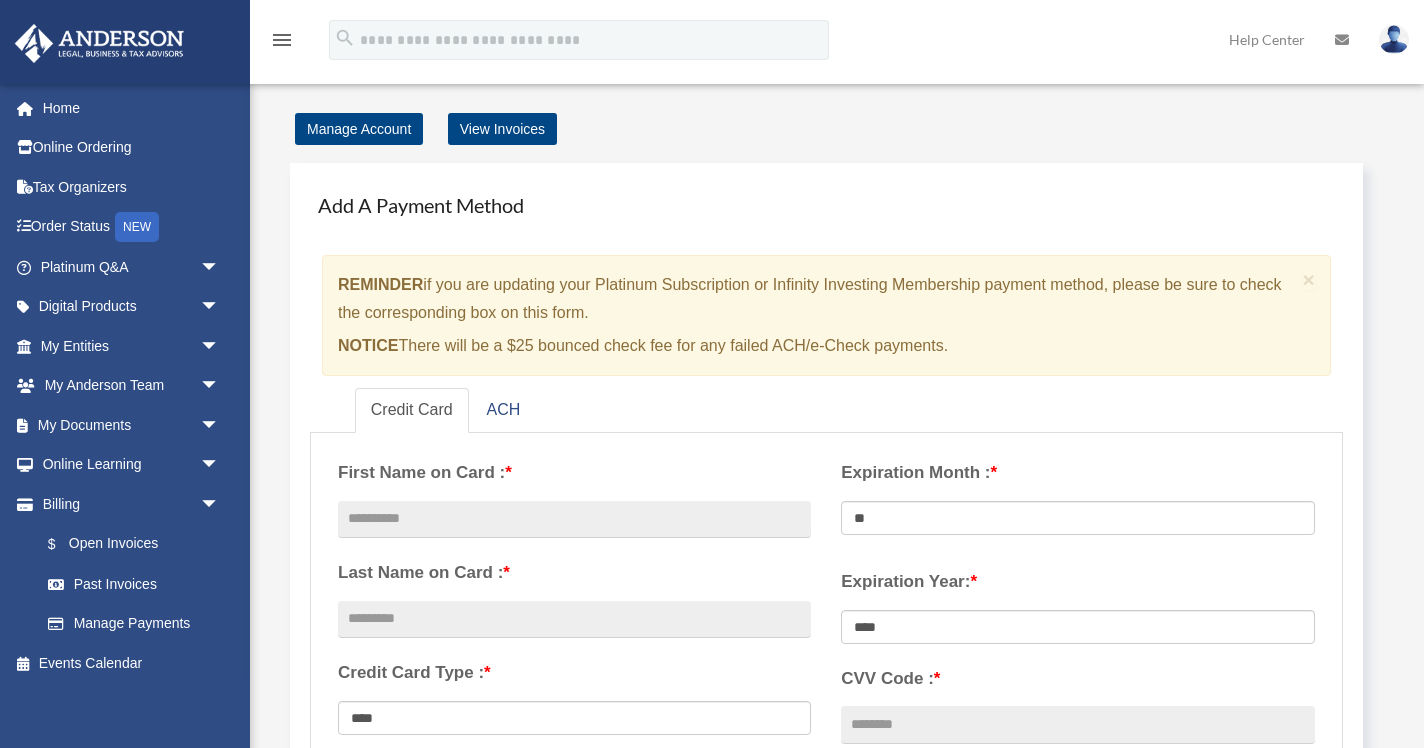 click at bounding box center [1394, 39] 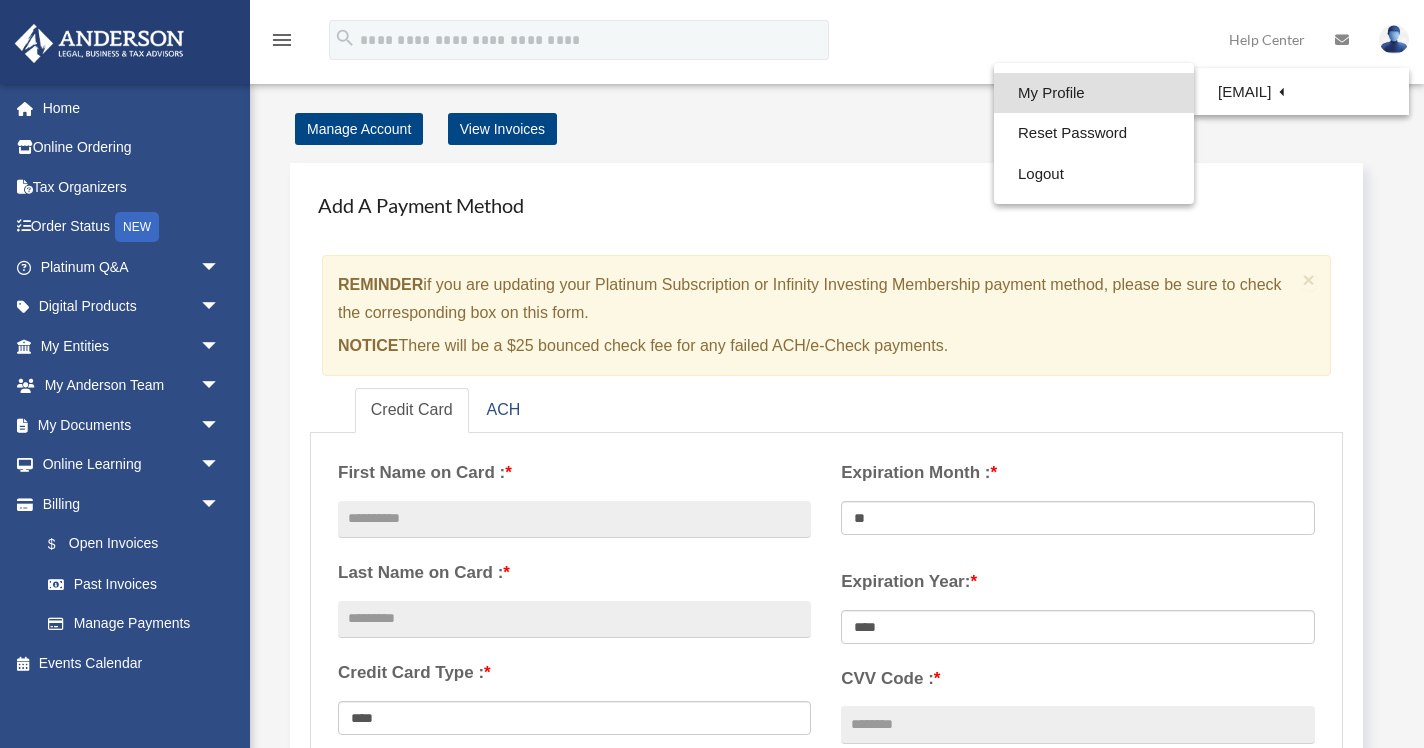 click on "My Profile" at bounding box center (1094, 93) 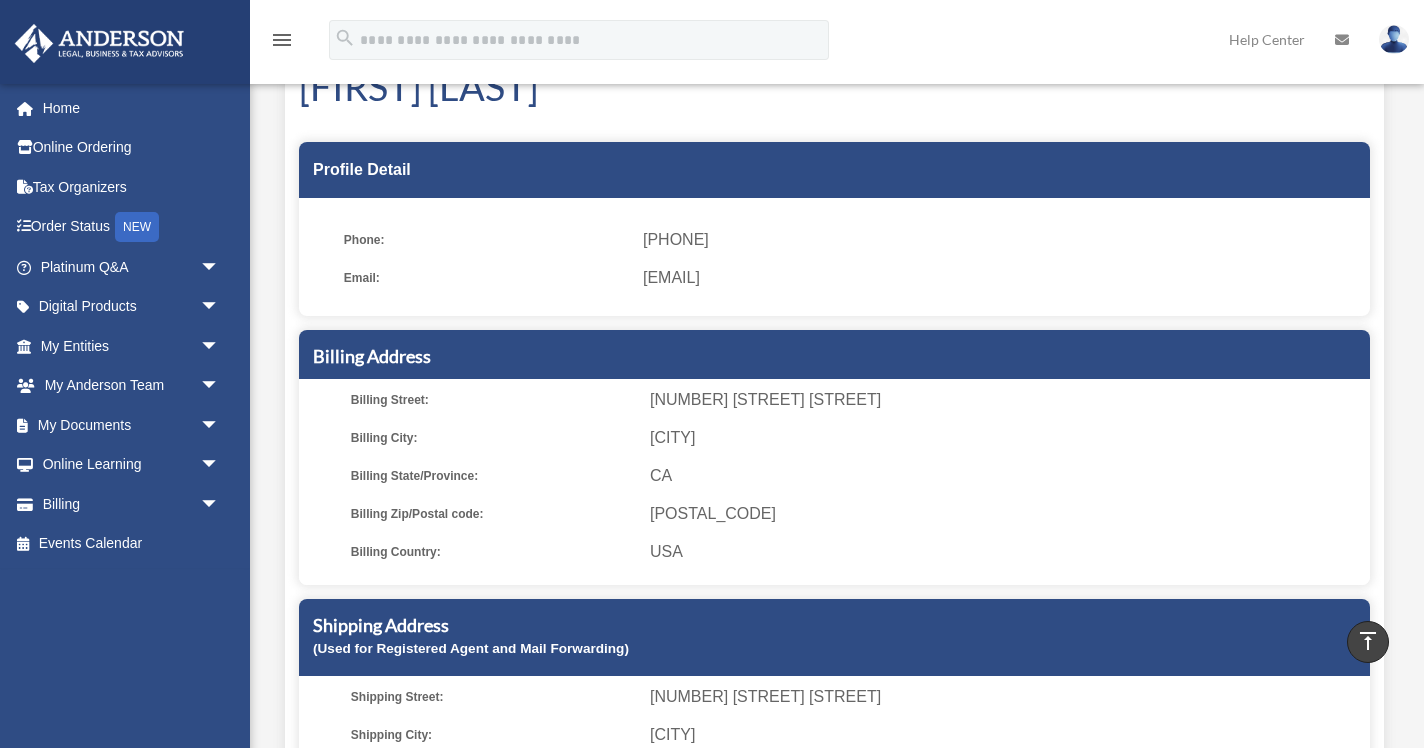 scroll, scrollTop: 0, scrollLeft: 0, axis: both 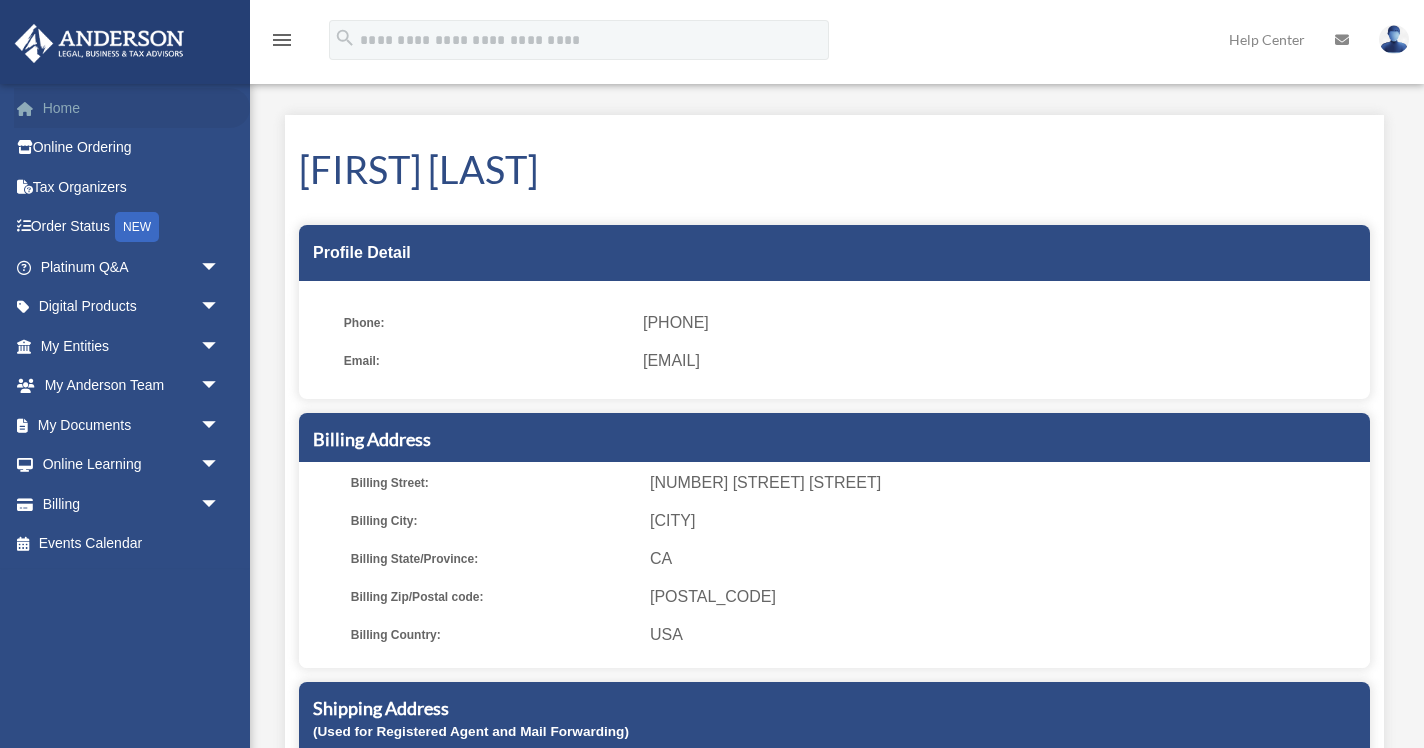 click on "Home" at bounding box center [132, 108] 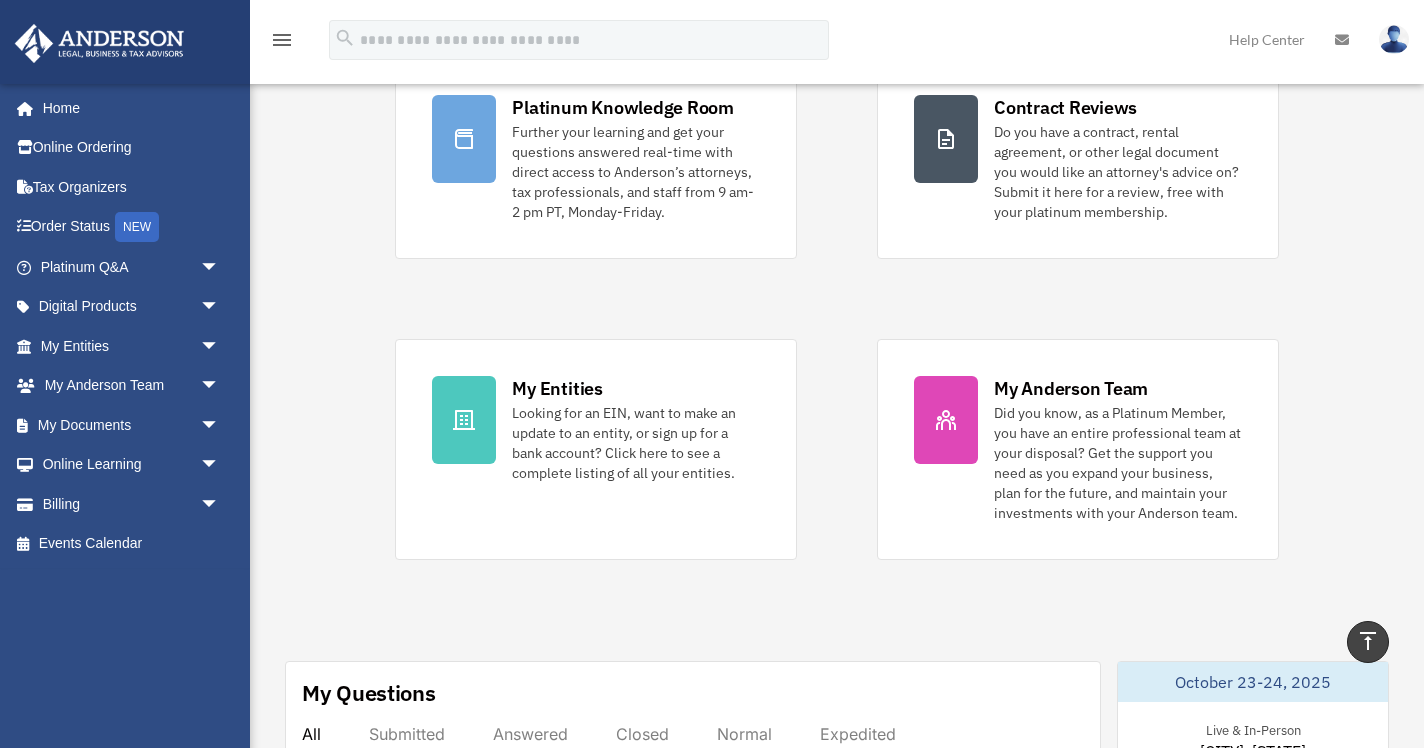 scroll, scrollTop: 0, scrollLeft: 0, axis: both 